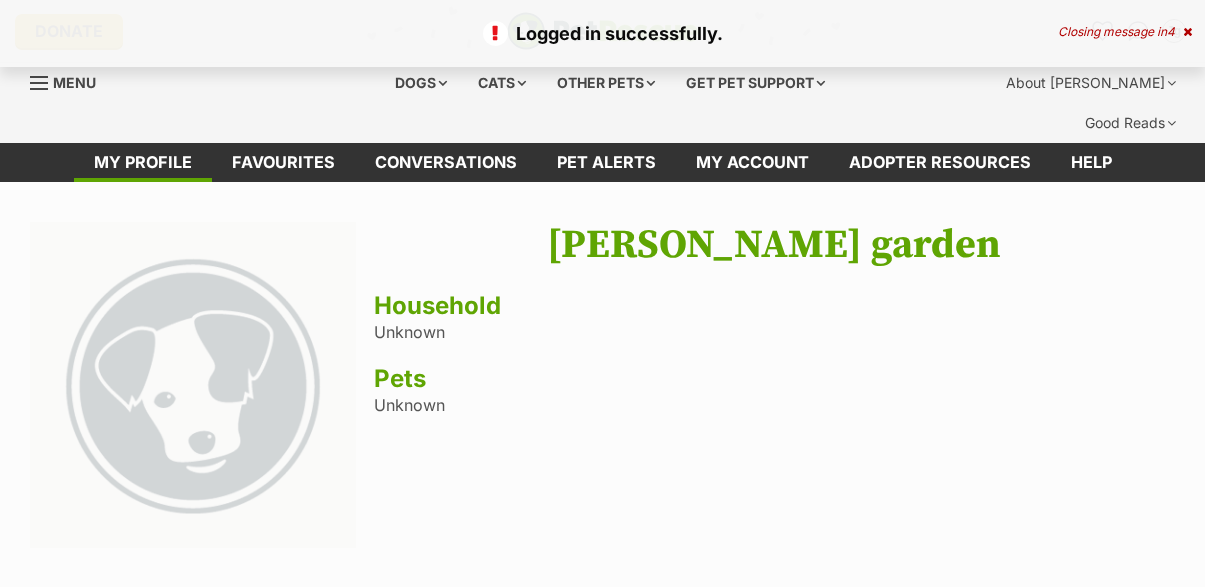 scroll, scrollTop: 0, scrollLeft: 0, axis: both 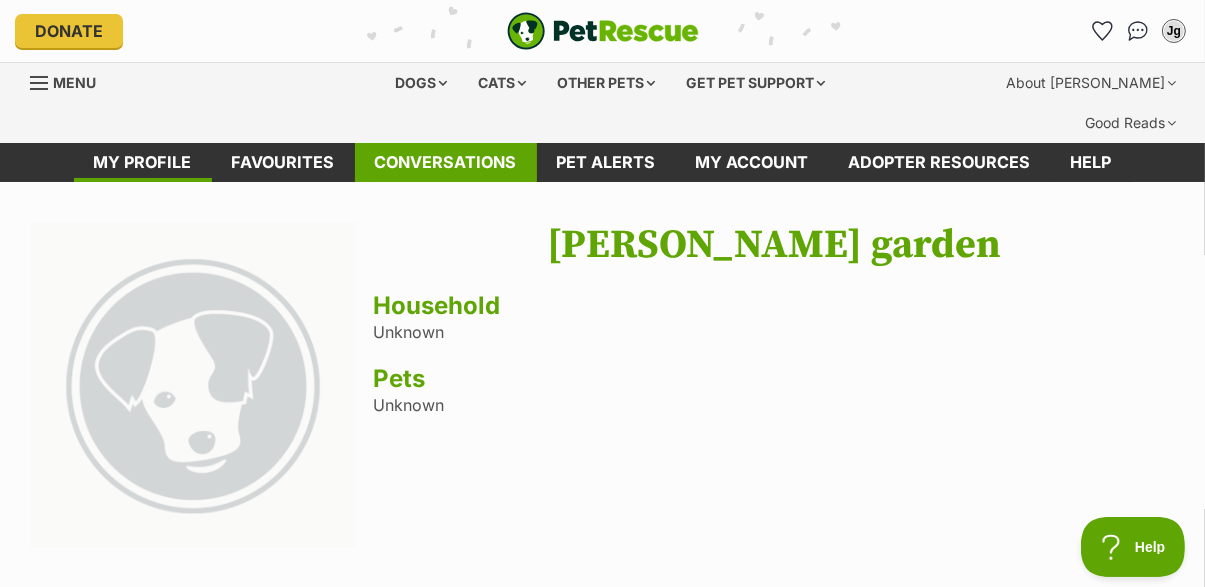 click on "Conversations" at bounding box center [446, 162] 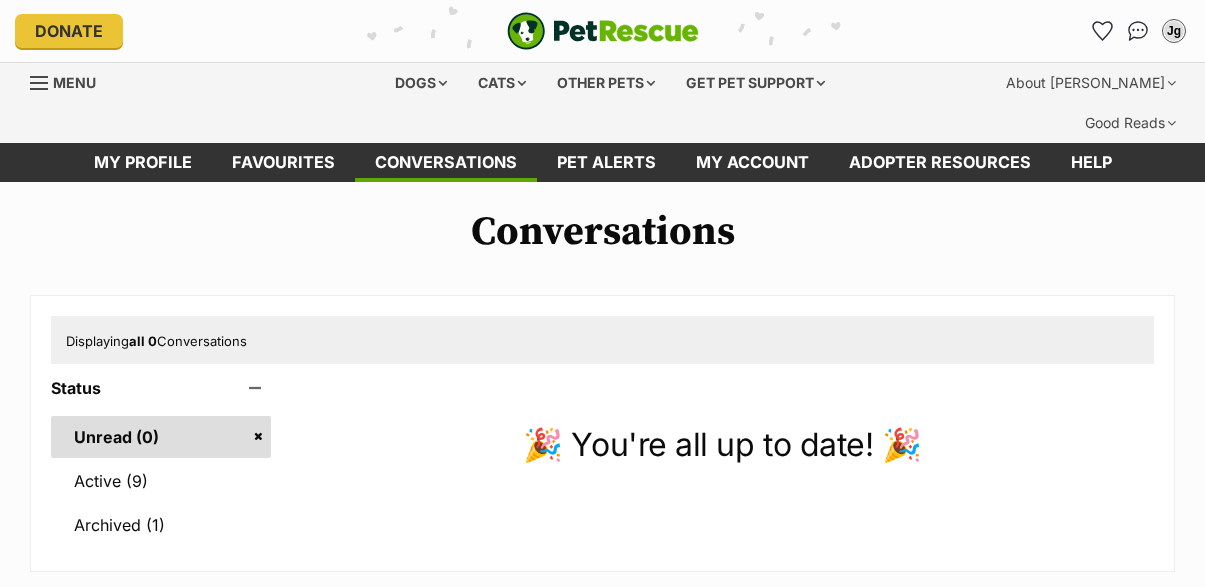 scroll, scrollTop: 0, scrollLeft: 0, axis: both 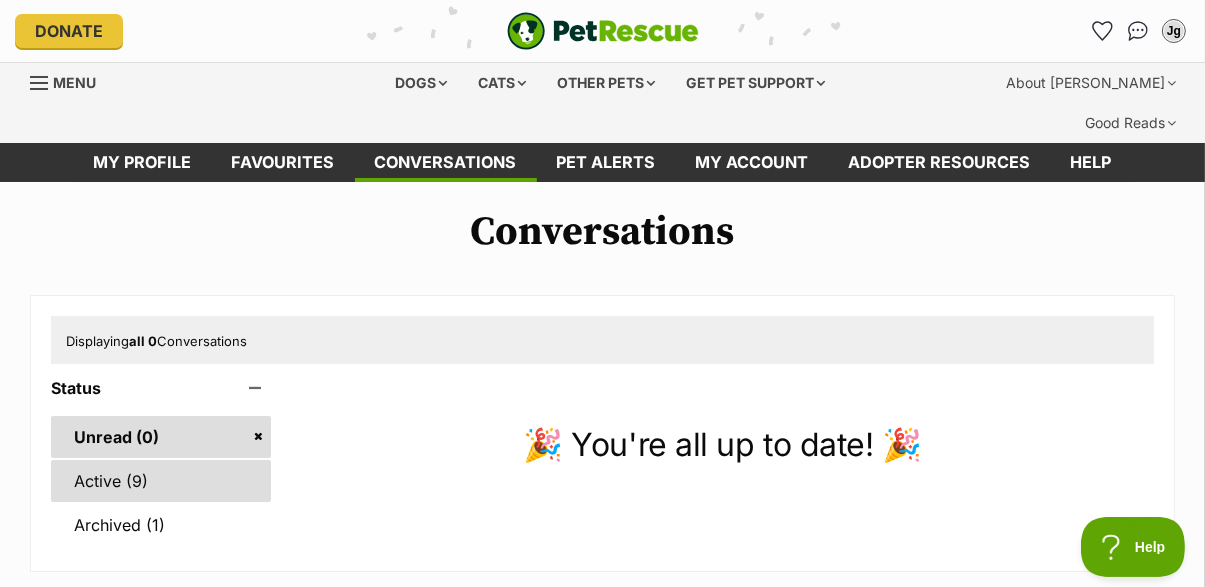 click on "Active (9)" at bounding box center [161, 481] 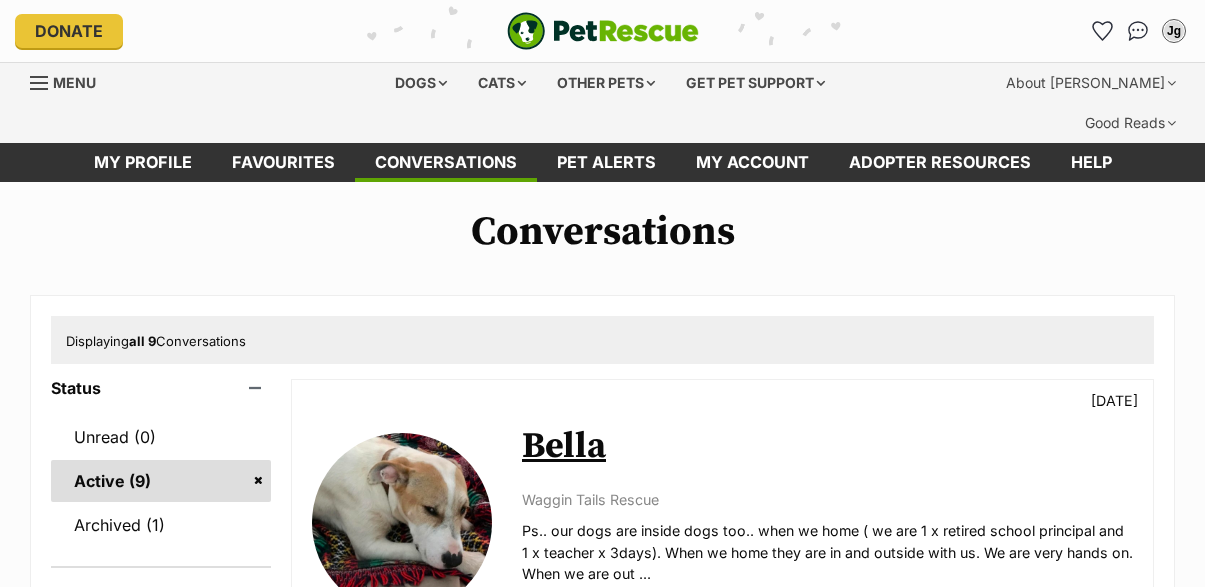 scroll, scrollTop: 0, scrollLeft: 0, axis: both 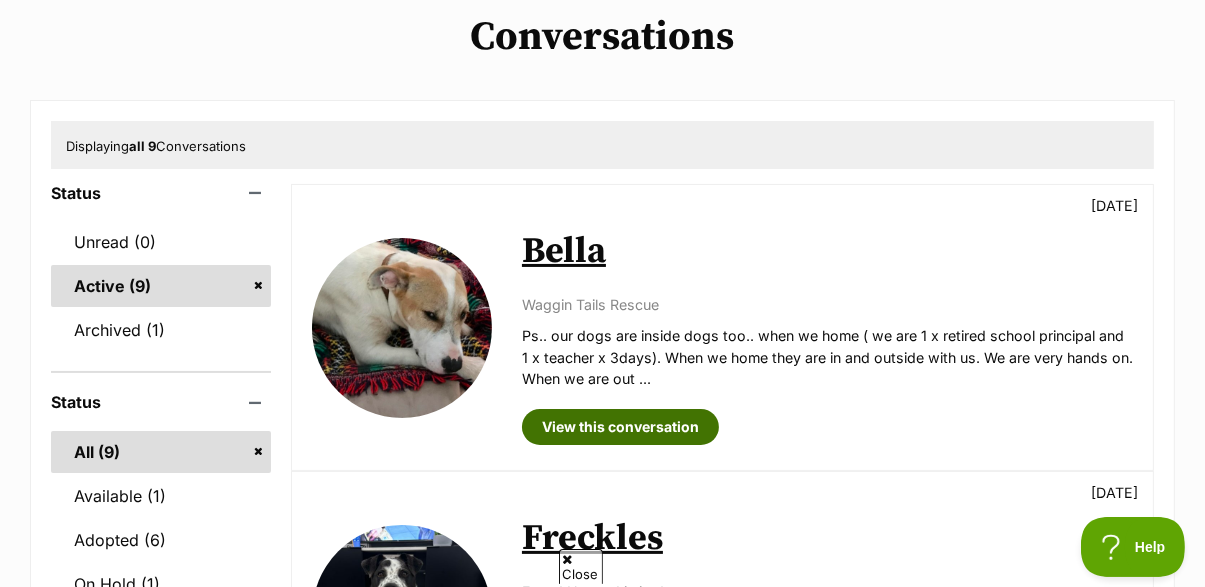 click on "View this conversation" at bounding box center (620, 427) 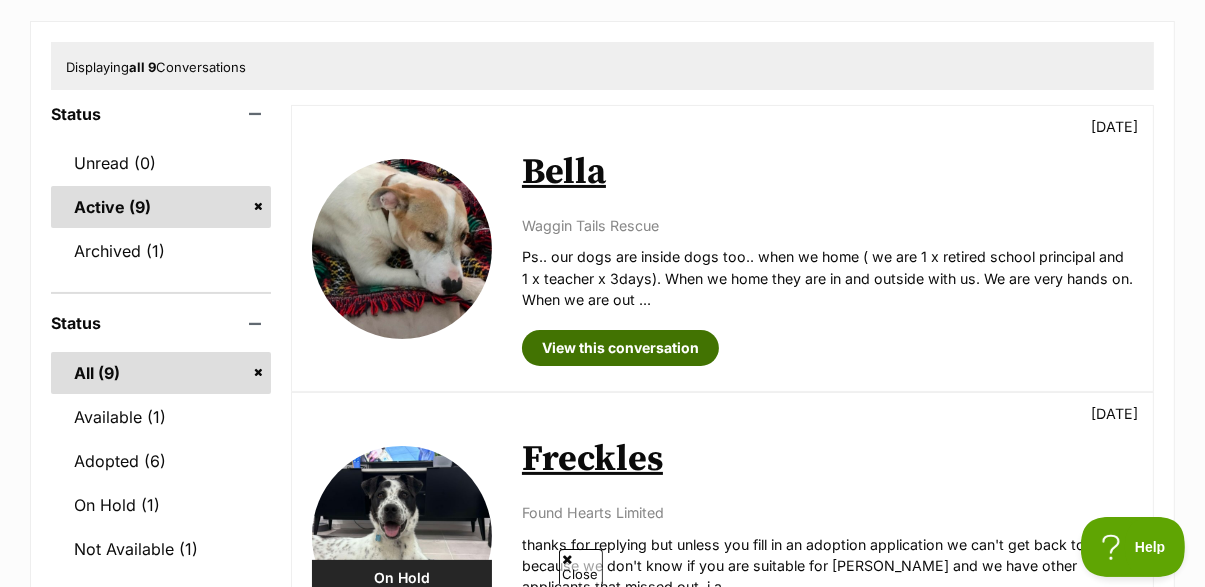 scroll, scrollTop: 289, scrollLeft: 0, axis: vertical 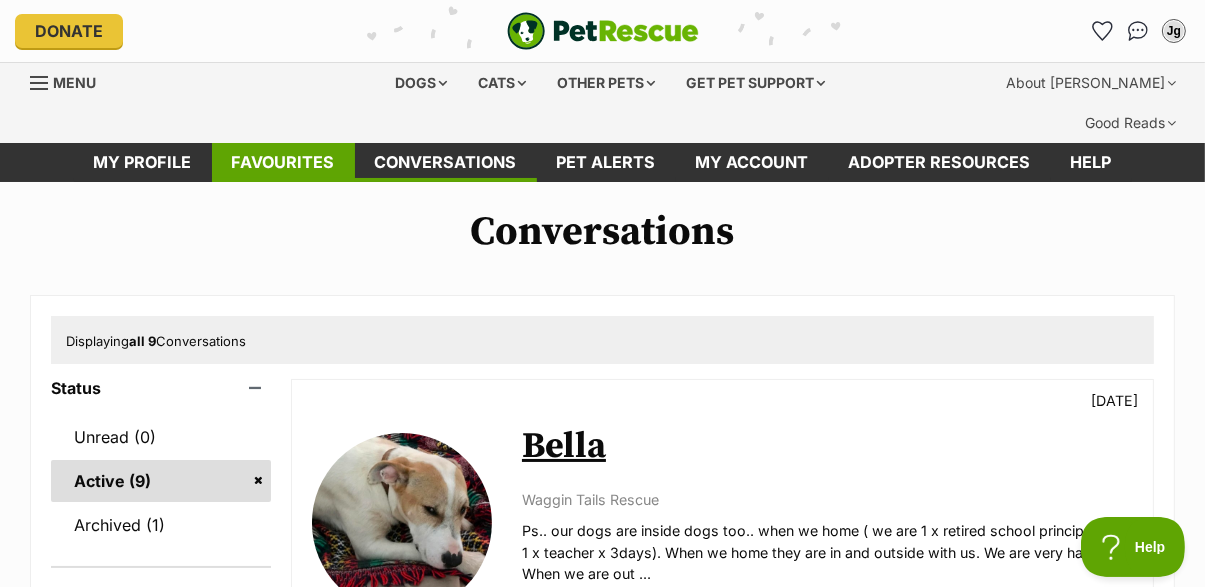click on "Favourites" at bounding box center [283, 162] 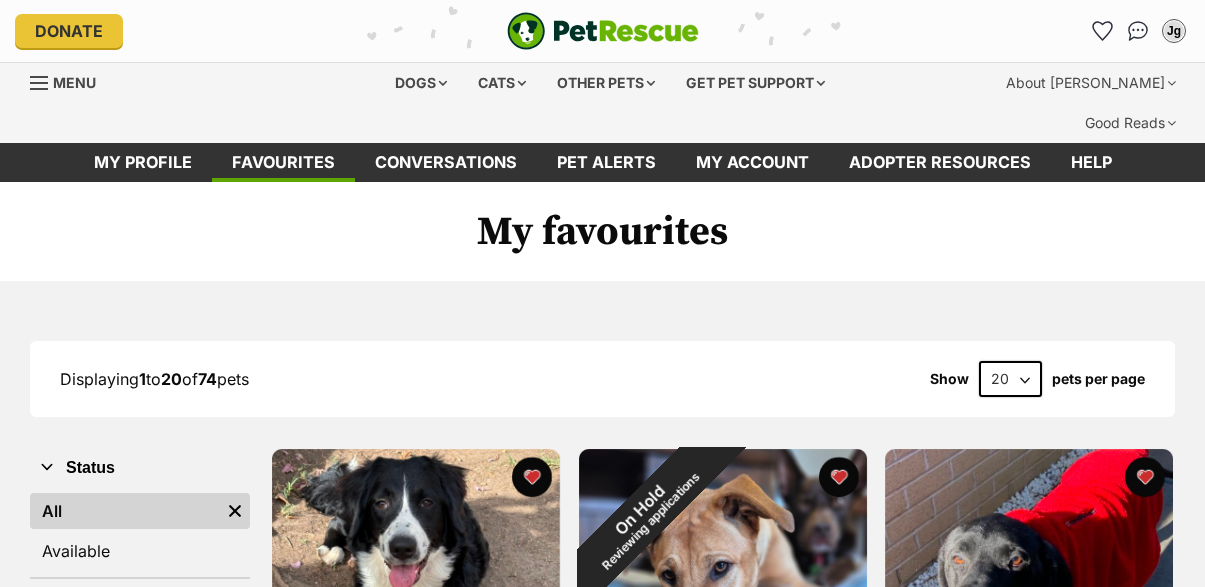 scroll, scrollTop: 0, scrollLeft: 0, axis: both 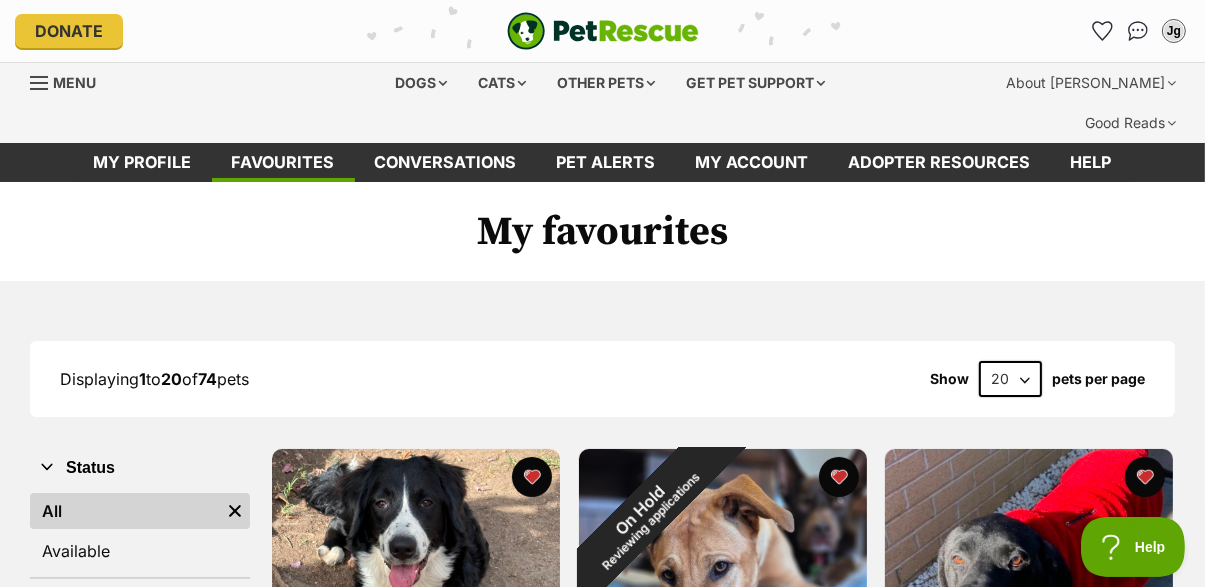 click at bounding box center (39, 83) 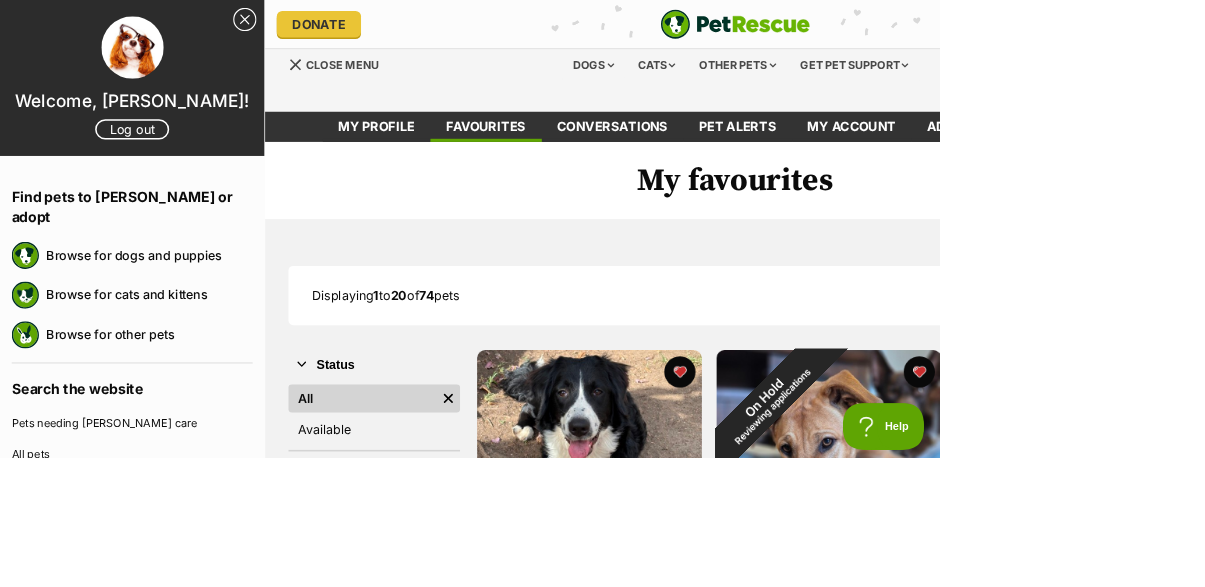 click at bounding box center (1369, 589) 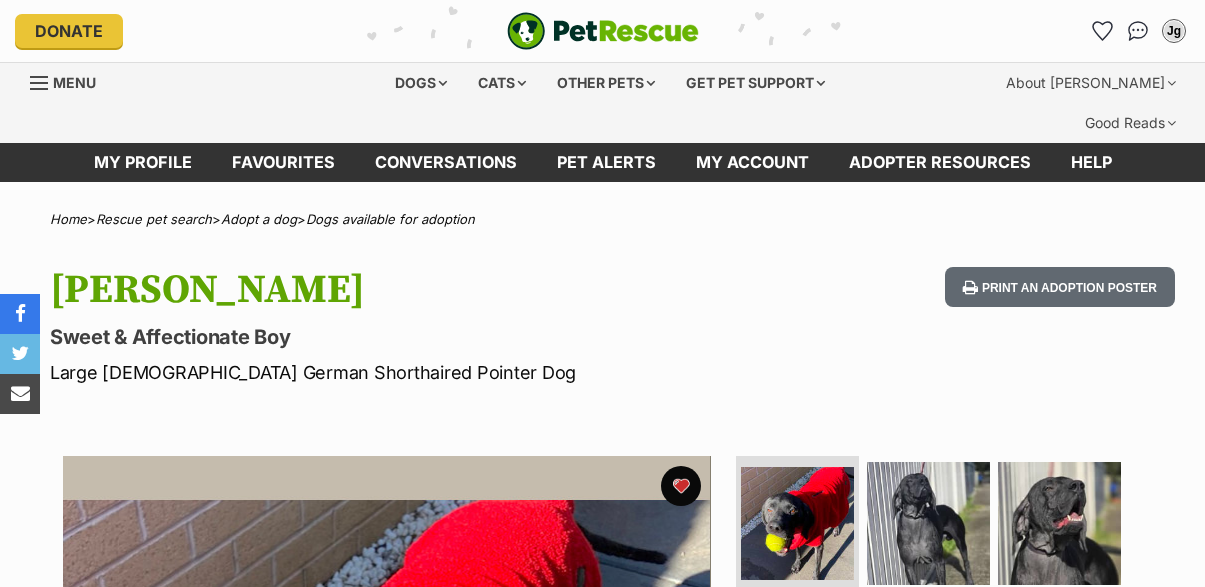 scroll, scrollTop: 0, scrollLeft: 0, axis: both 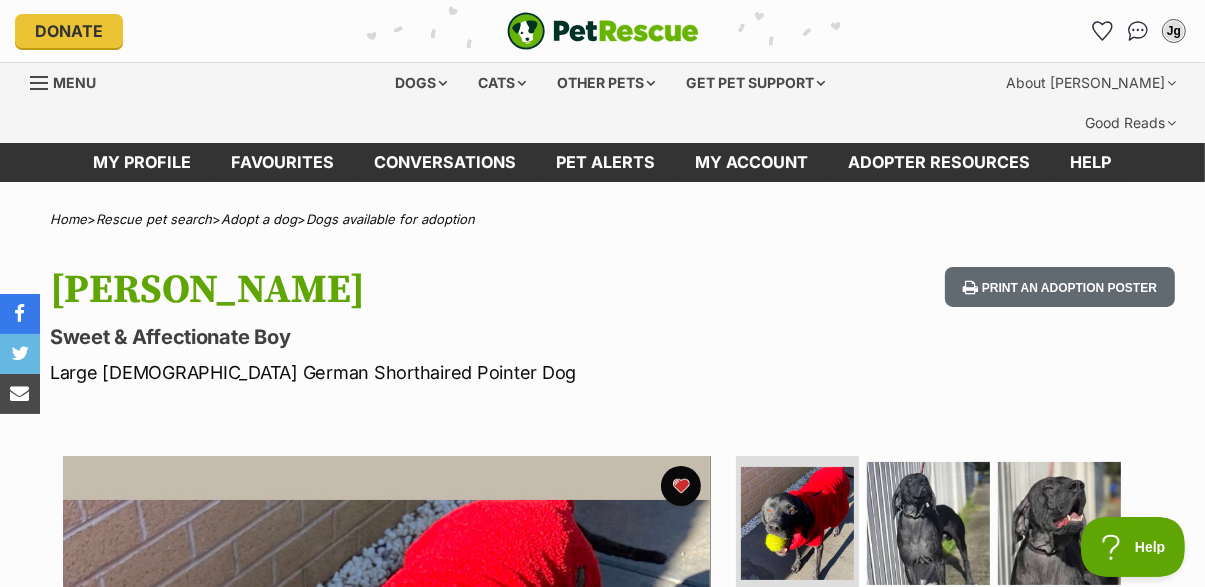 click on "Menu" at bounding box center [70, 81] 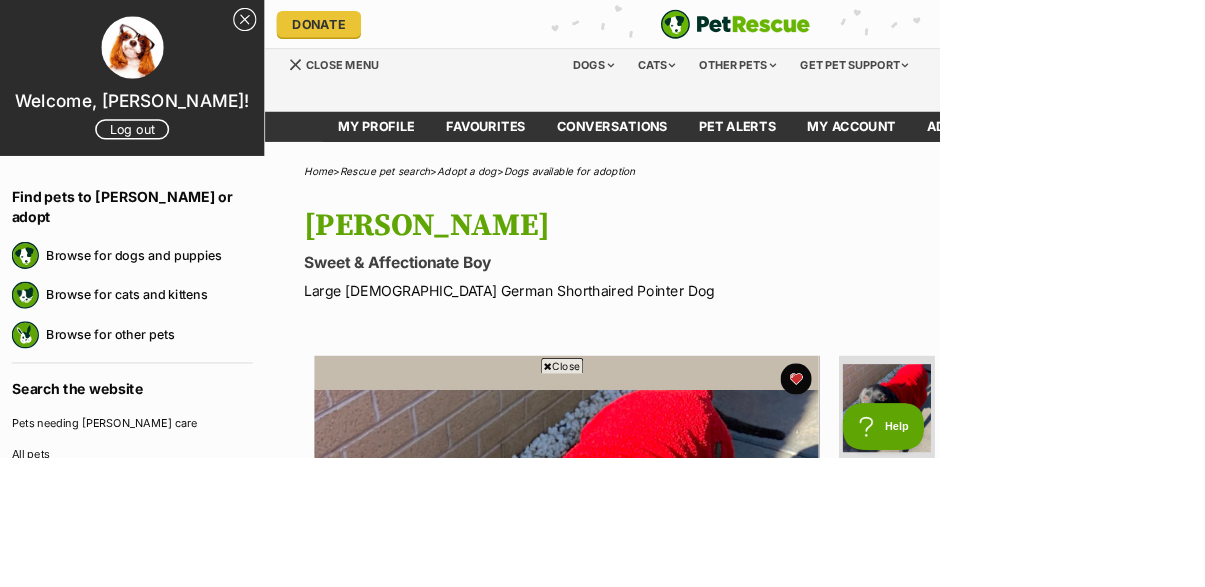 scroll, scrollTop: 285, scrollLeft: 0, axis: vertical 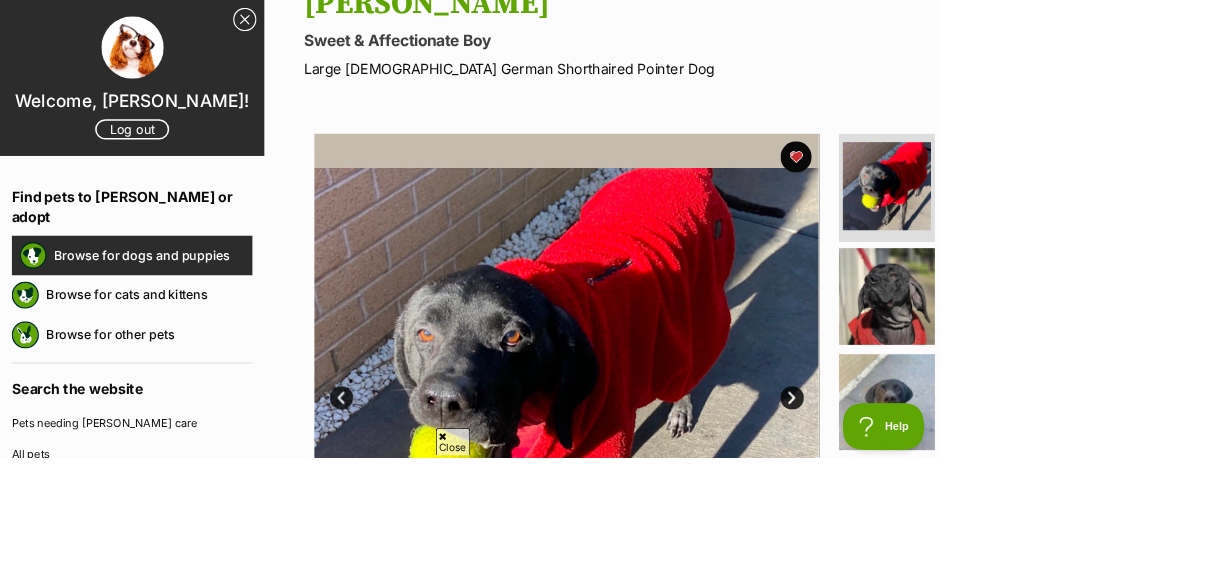 click on "Browse for dogs and puppies" at bounding box center [196, 327] 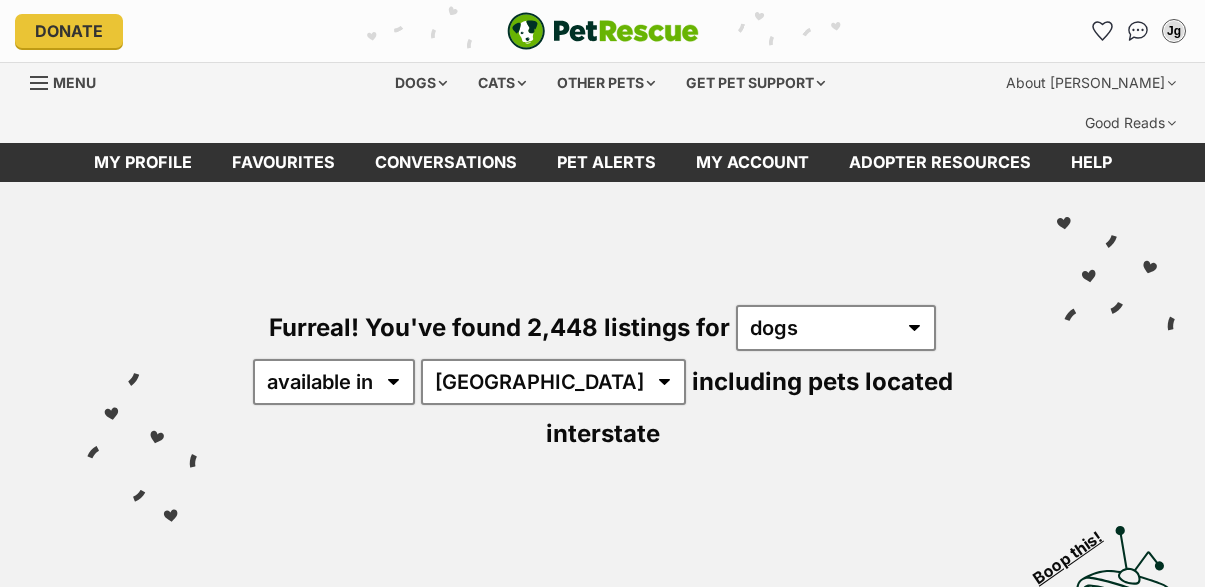 scroll, scrollTop: 0, scrollLeft: 0, axis: both 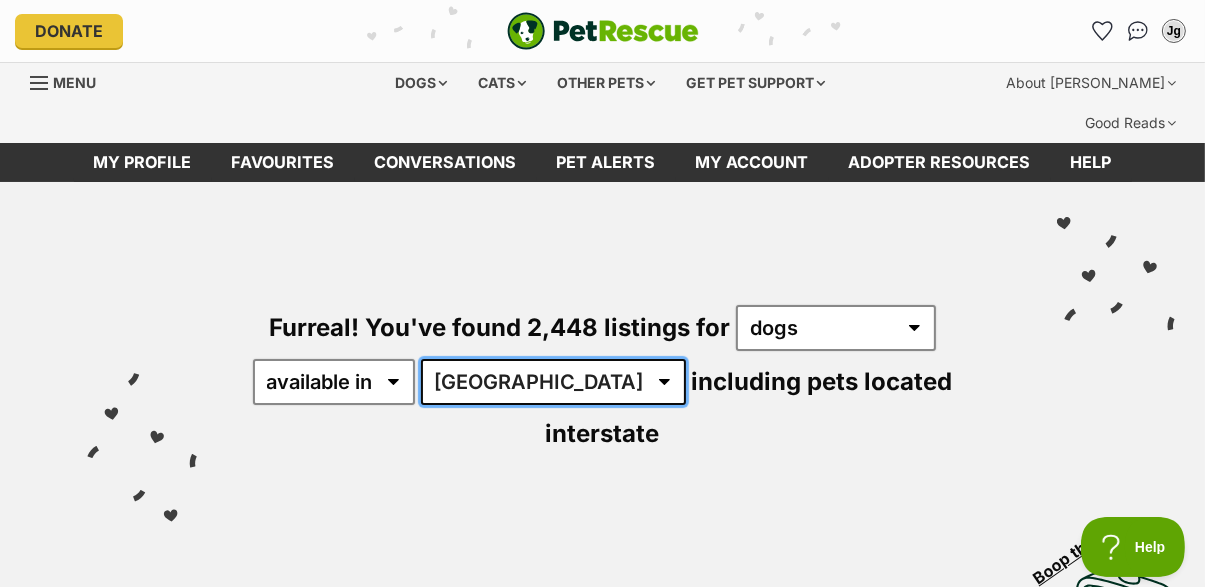 click on "Australia
ACT
NSW
NT
QLD
SA
TAS
VIC
WA" at bounding box center [553, 382] 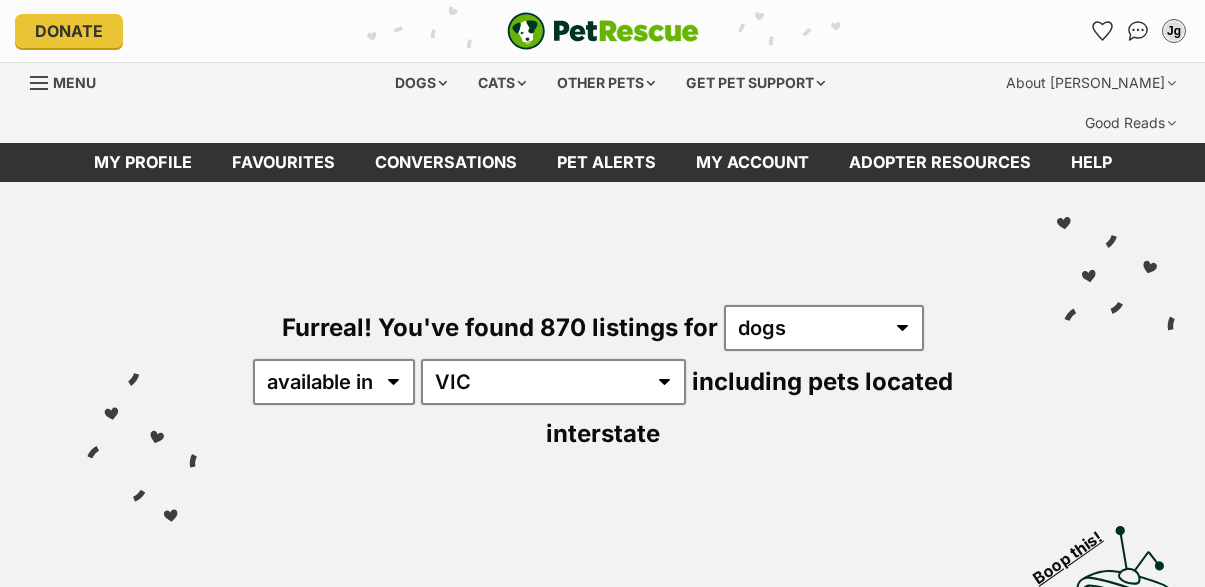 scroll, scrollTop: 0, scrollLeft: 0, axis: both 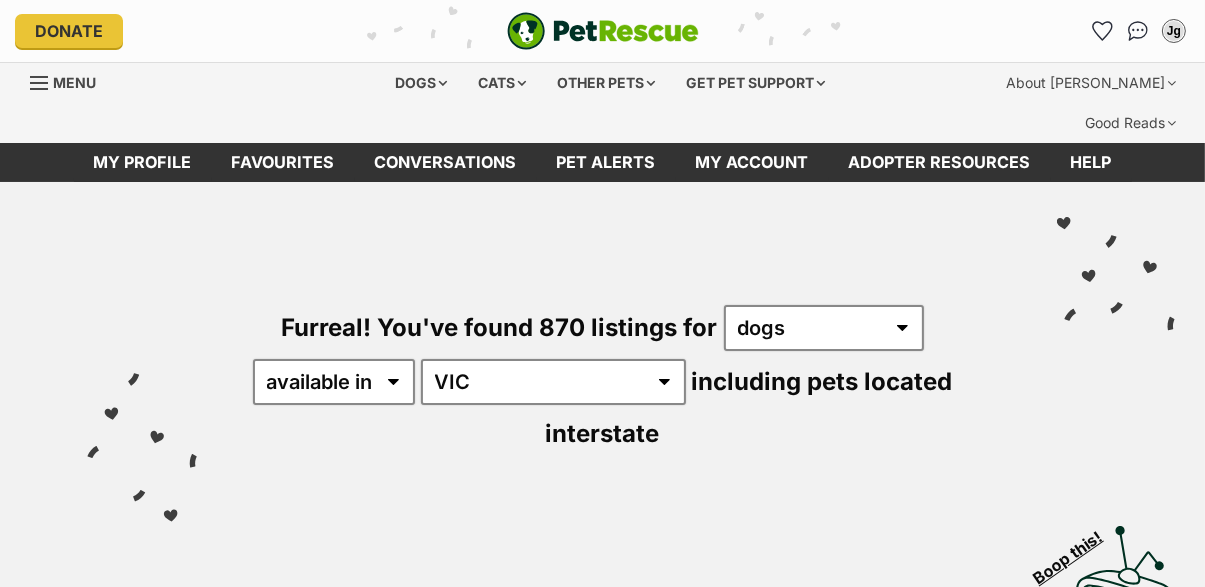 select on "disabled" 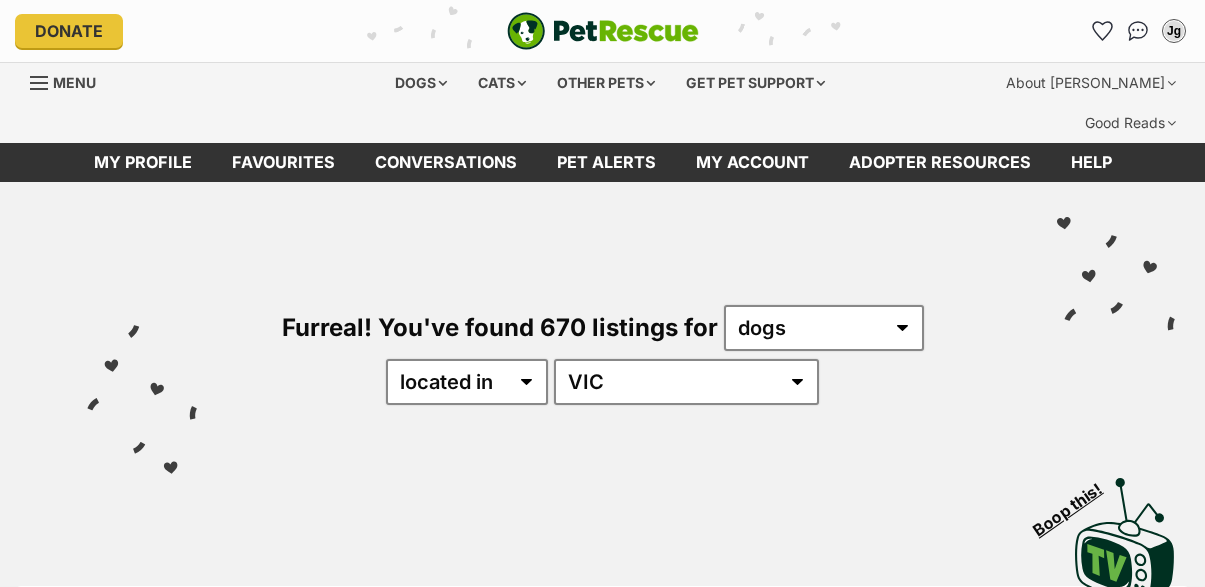 scroll, scrollTop: 0, scrollLeft: 0, axis: both 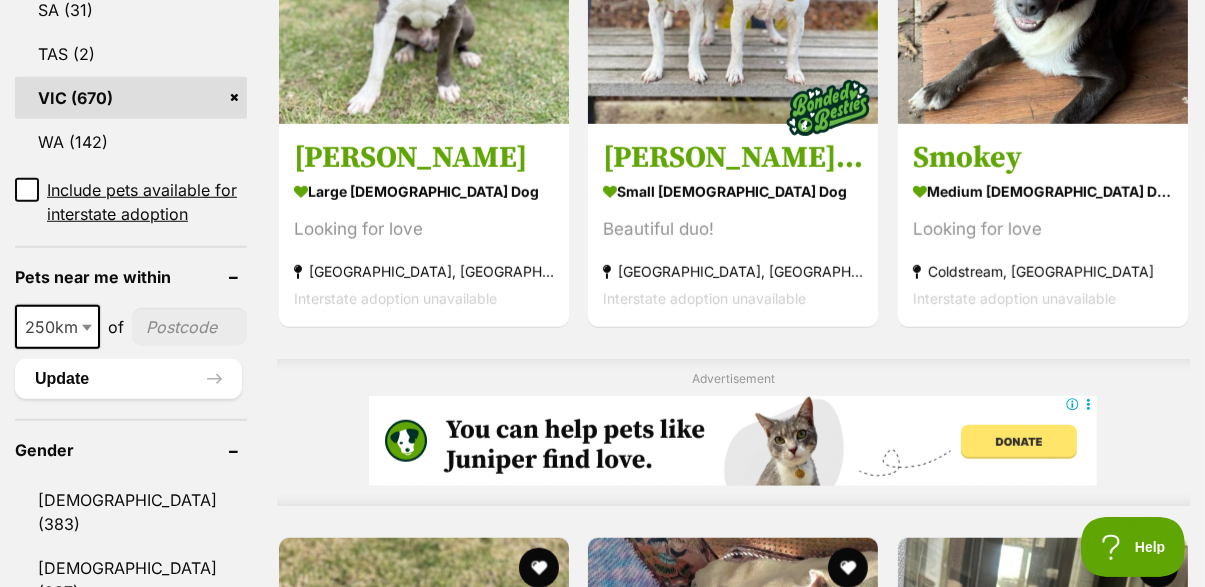 click at bounding box center [89, 327] 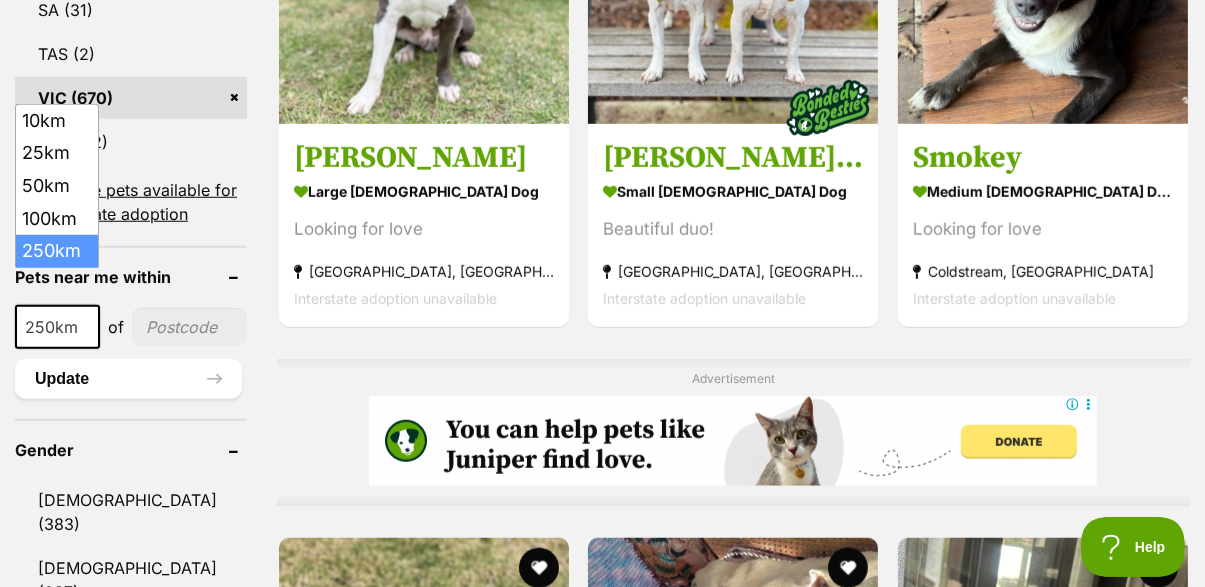 select on "100" 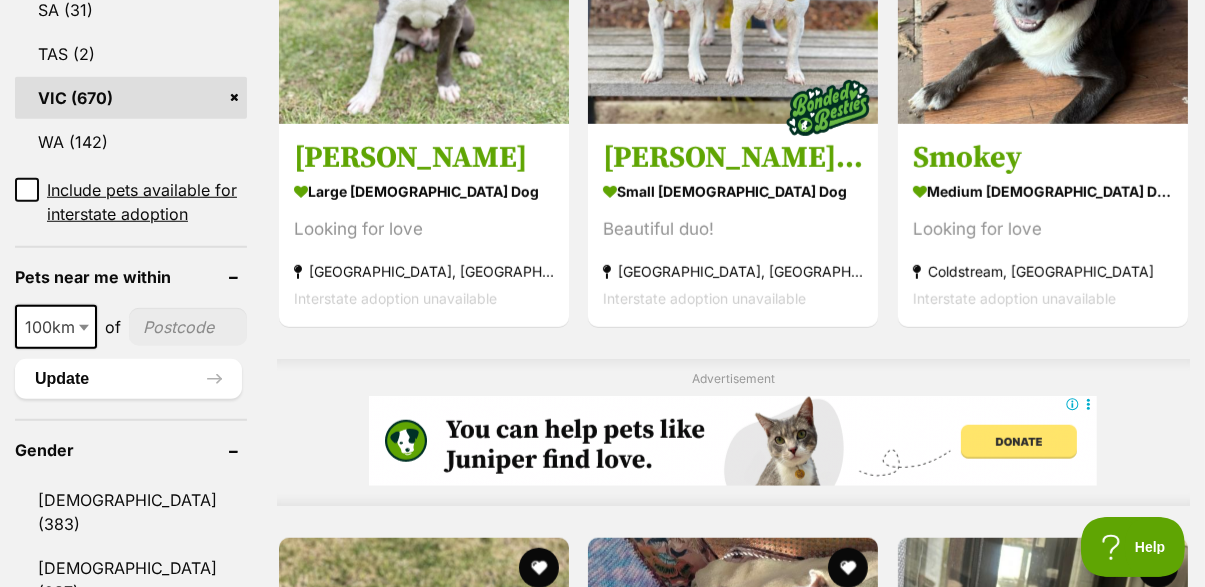 click at bounding box center (188, 327) 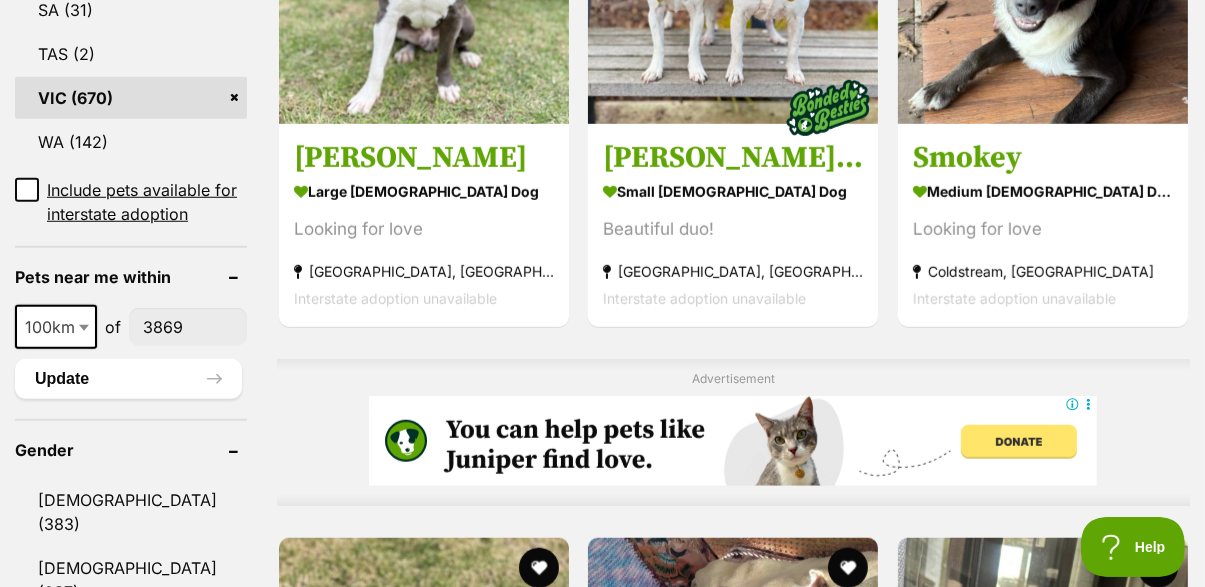 type on "3869" 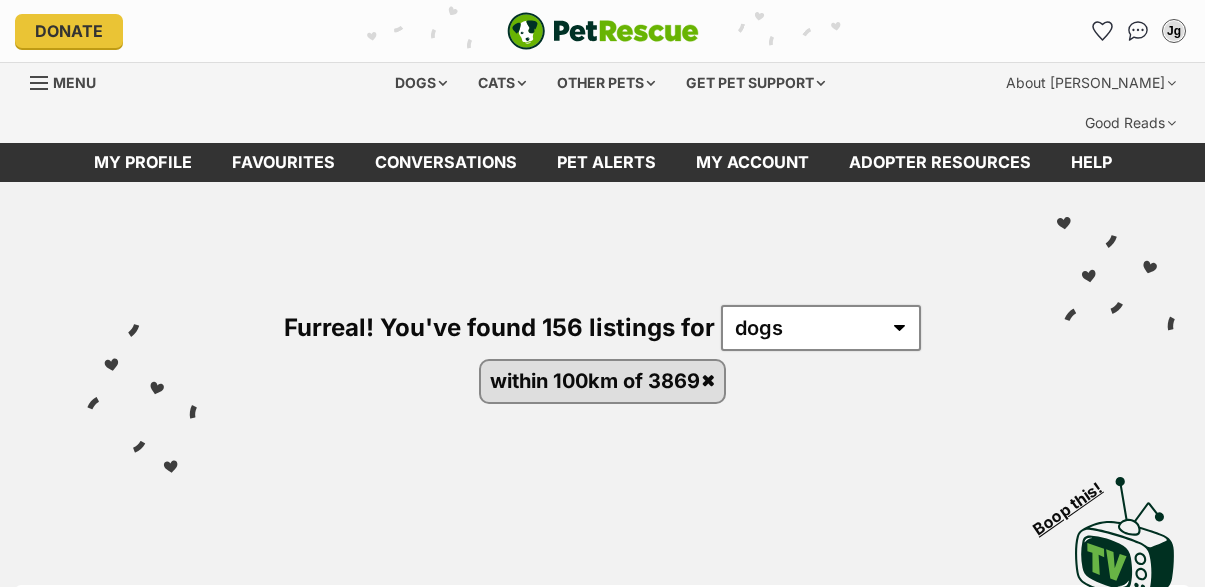 scroll, scrollTop: 0, scrollLeft: 0, axis: both 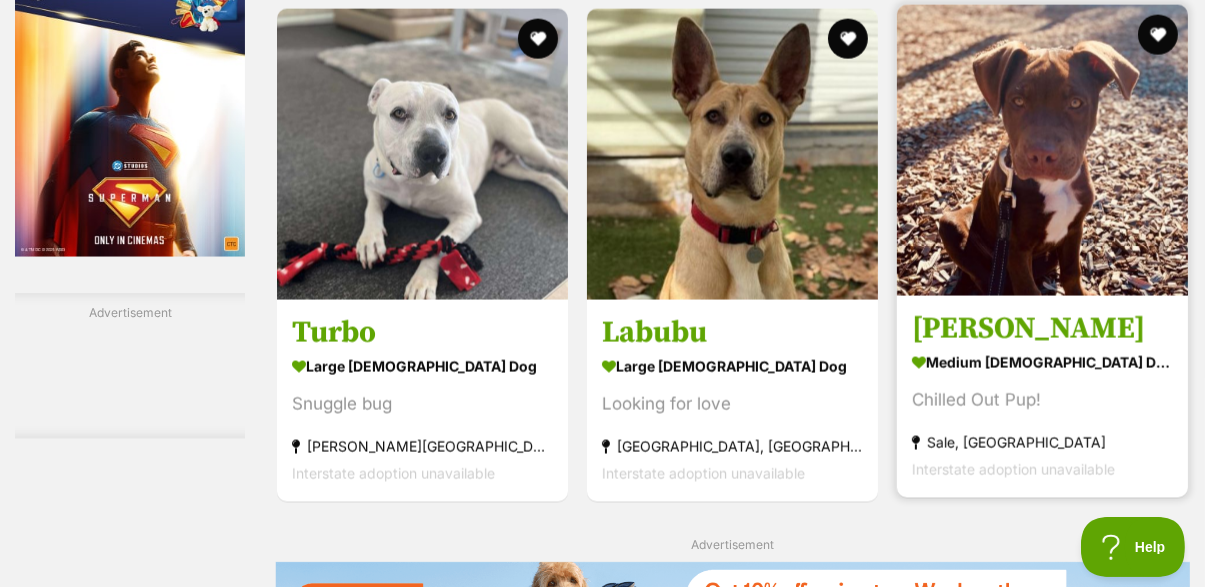 click at bounding box center (1042, 150) 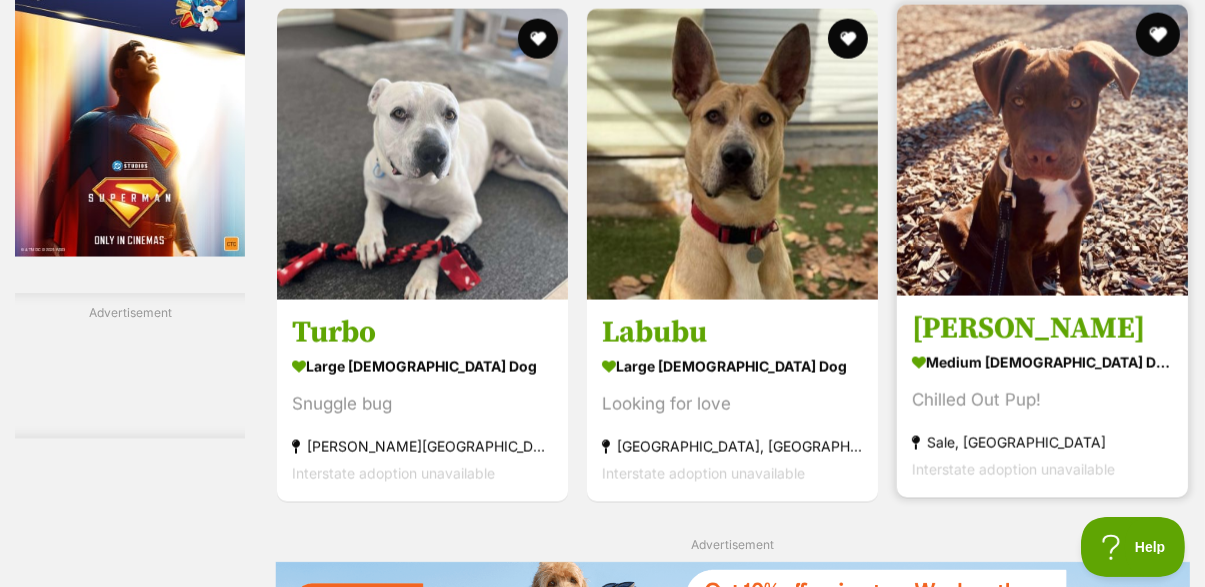 click at bounding box center [1158, 35] 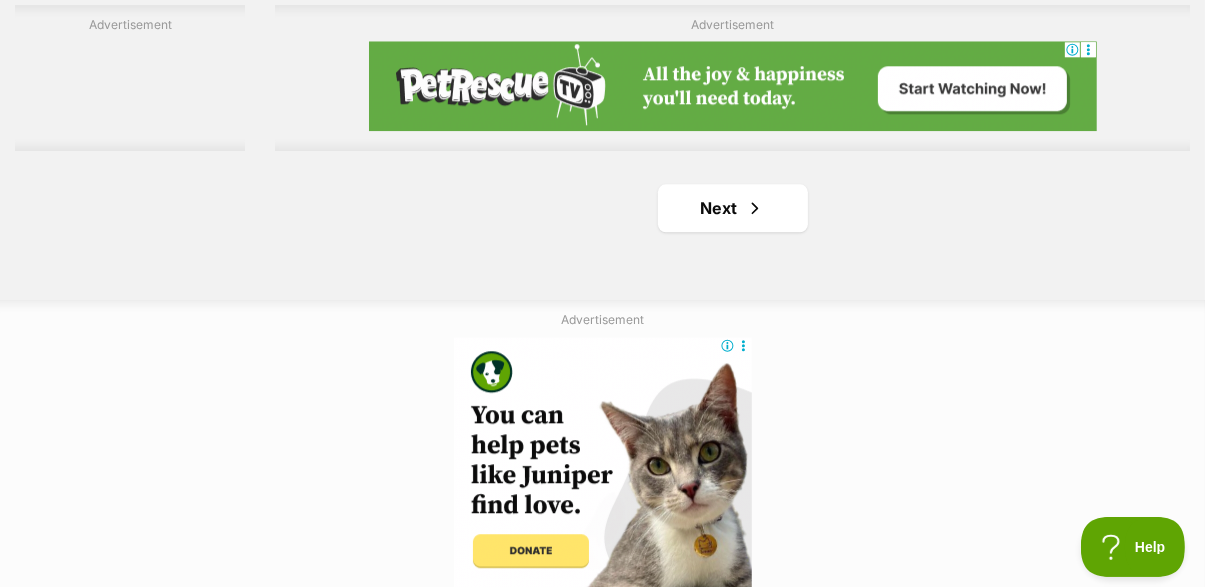 scroll, scrollTop: 4594, scrollLeft: 0, axis: vertical 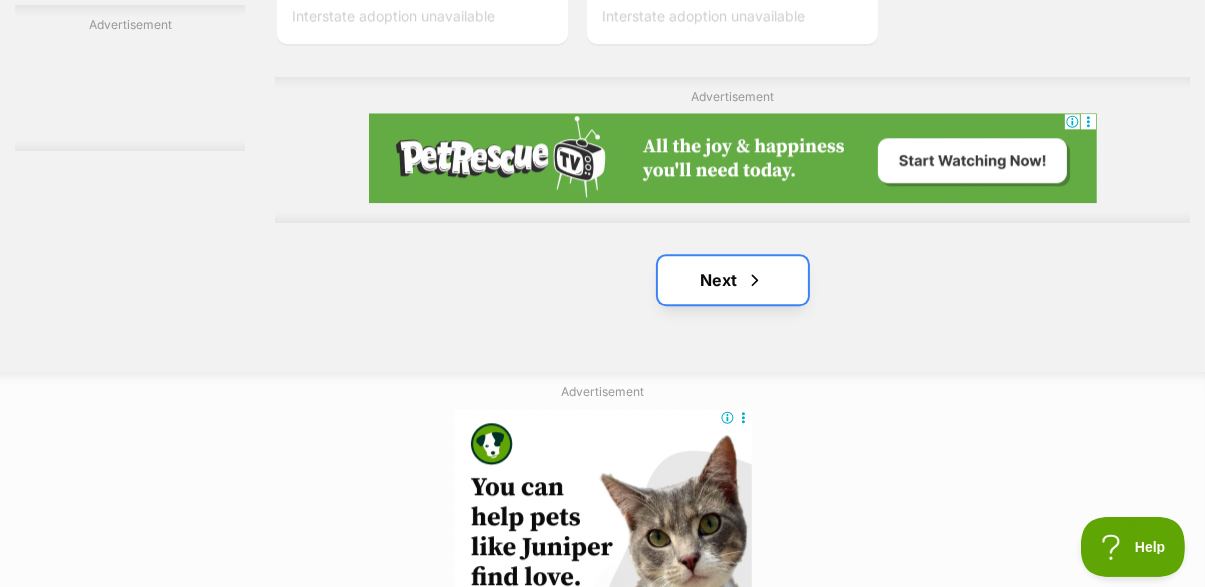 click on "Next" at bounding box center (733, 280) 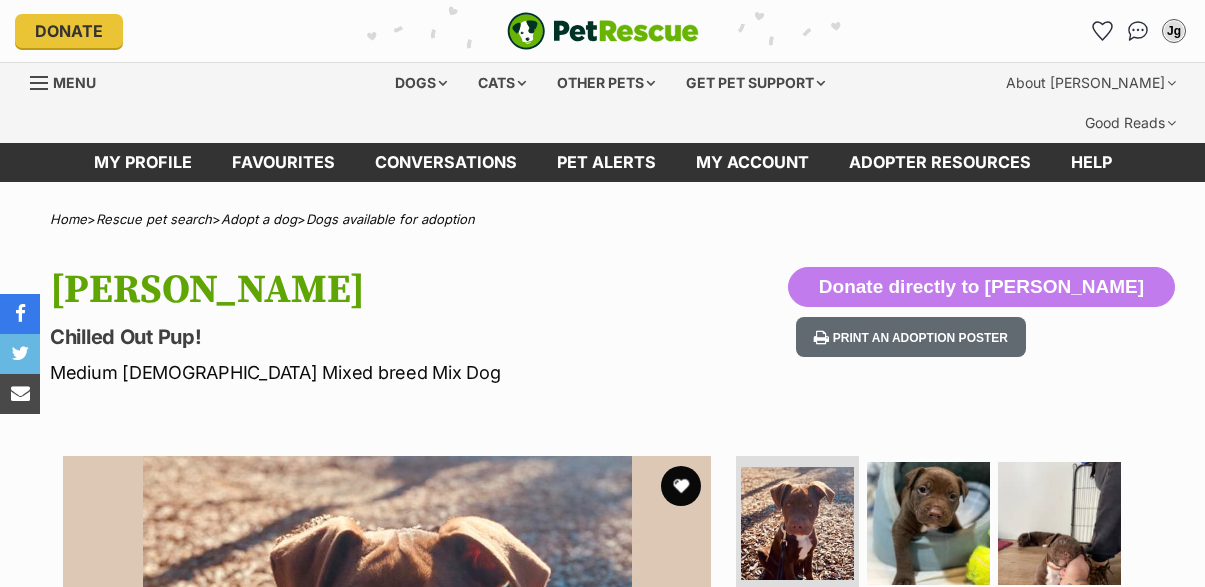 scroll, scrollTop: 0, scrollLeft: 0, axis: both 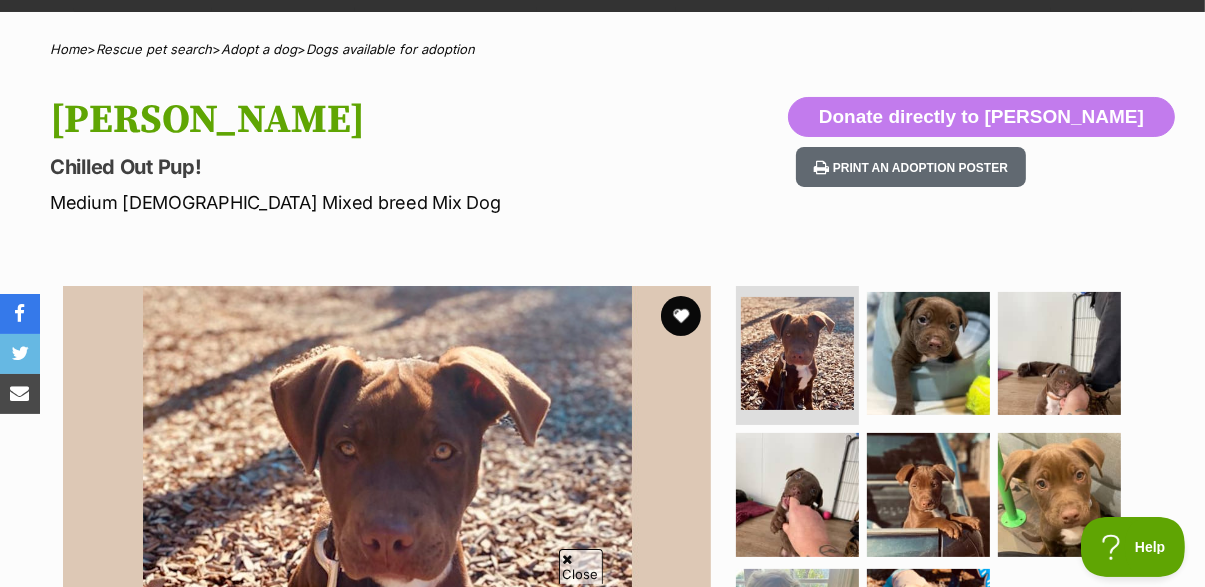 click on "Next" at bounding box center [676, 625] 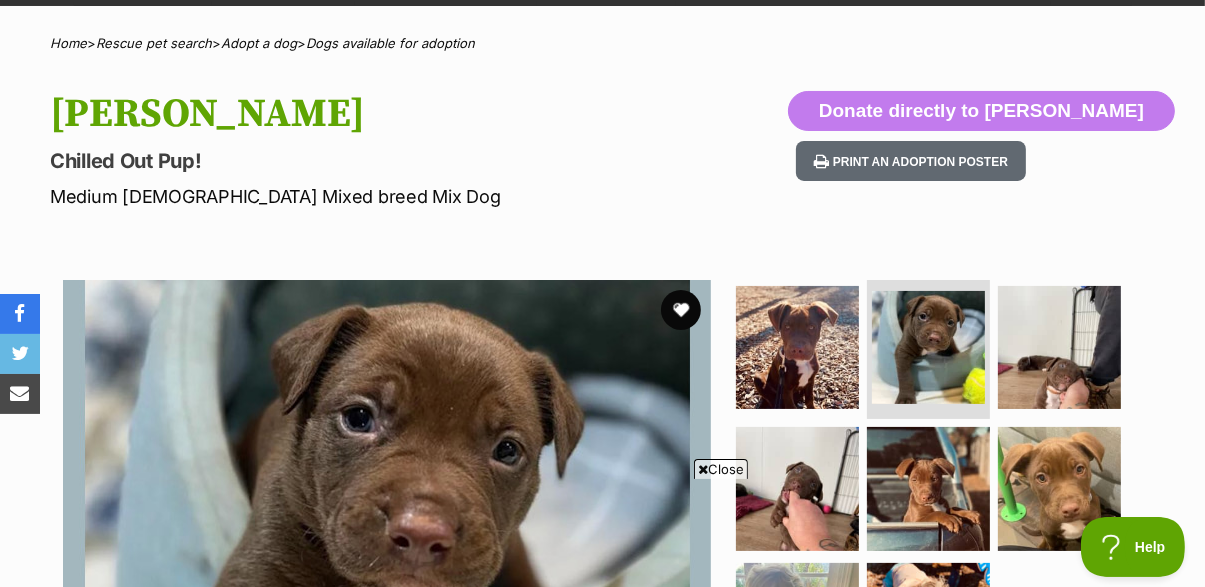 scroll, scrollTop: 333, scrollLeft: 0, axis: vertical 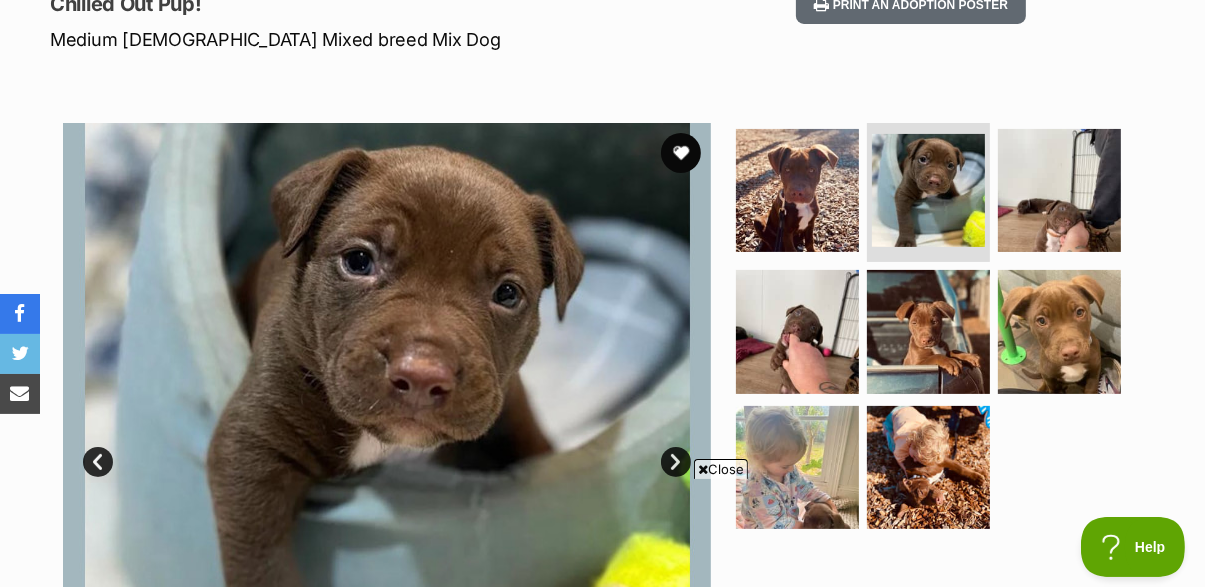 click on "Next" at bounding box center [676, 462] 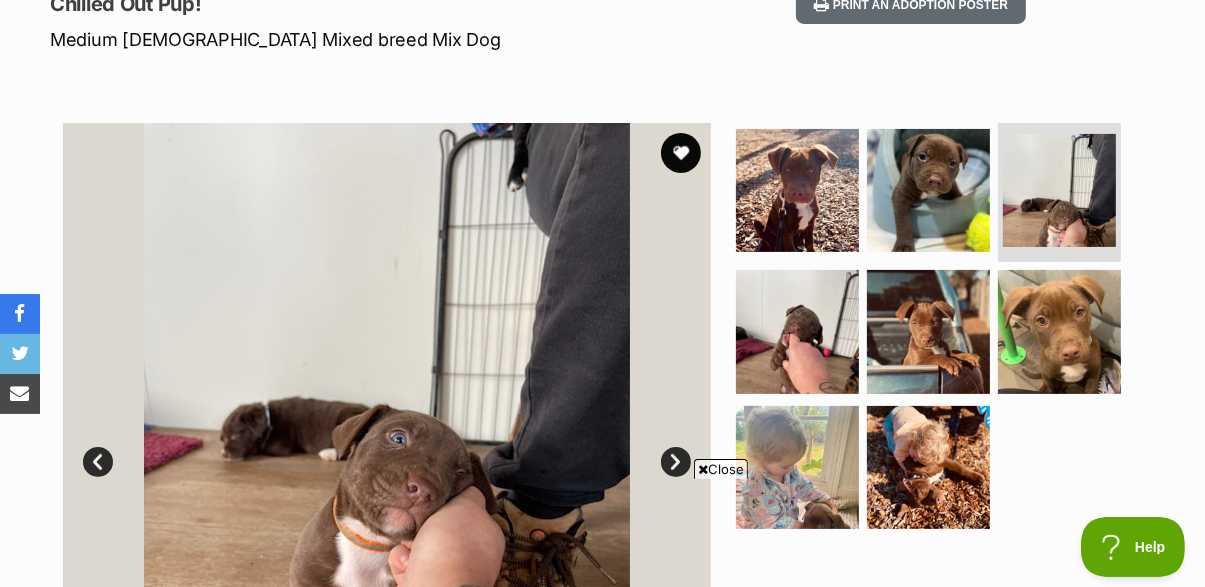 click on "Next" at bounding box center (676, 462) 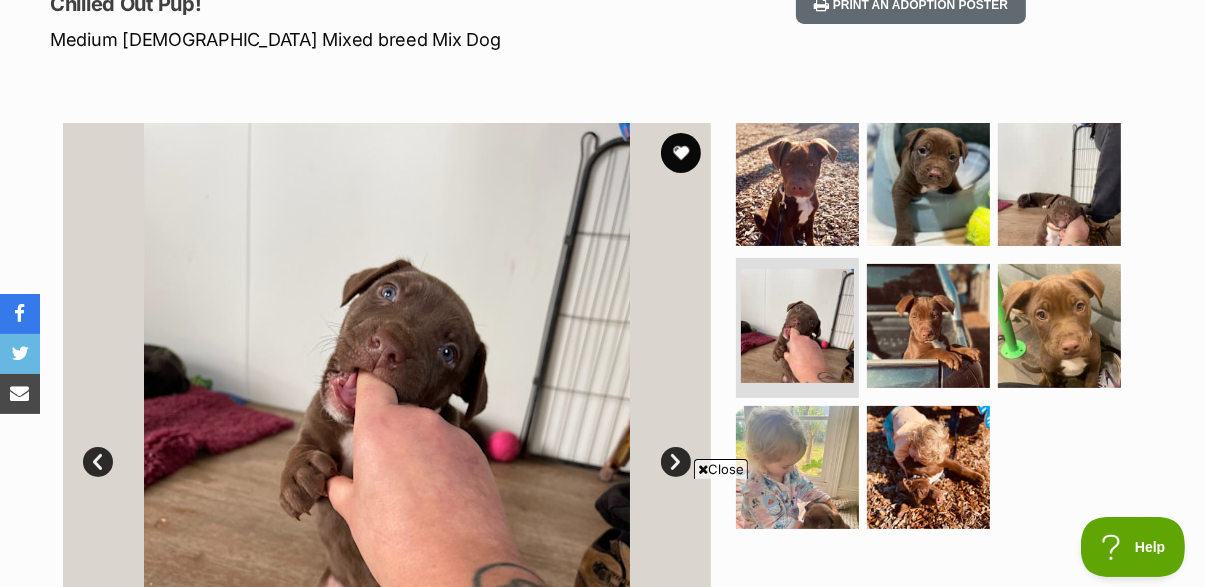 click on "Next" at bounding box center [676, 462] 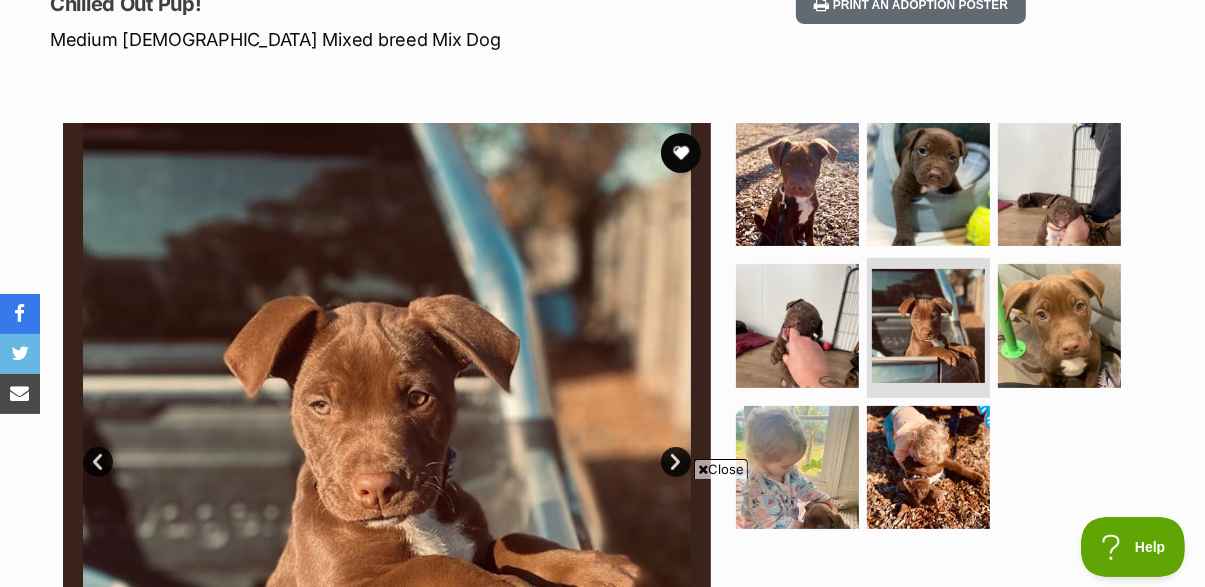 click on "Next" at bounding box center [676, 462] 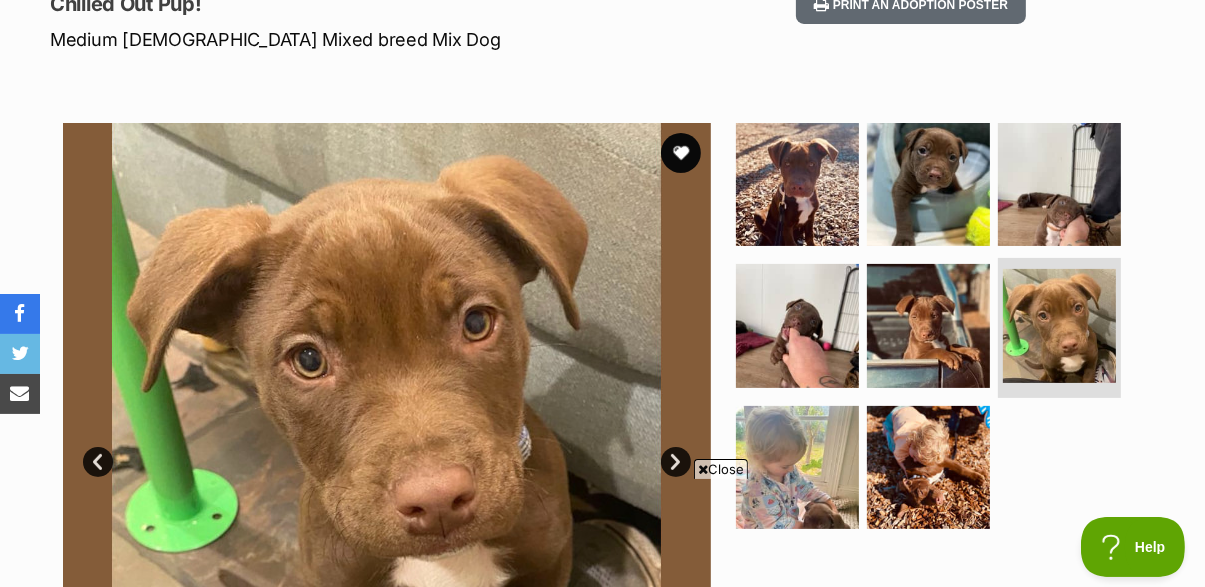 click on "Next" at bounding box center [676, 462] 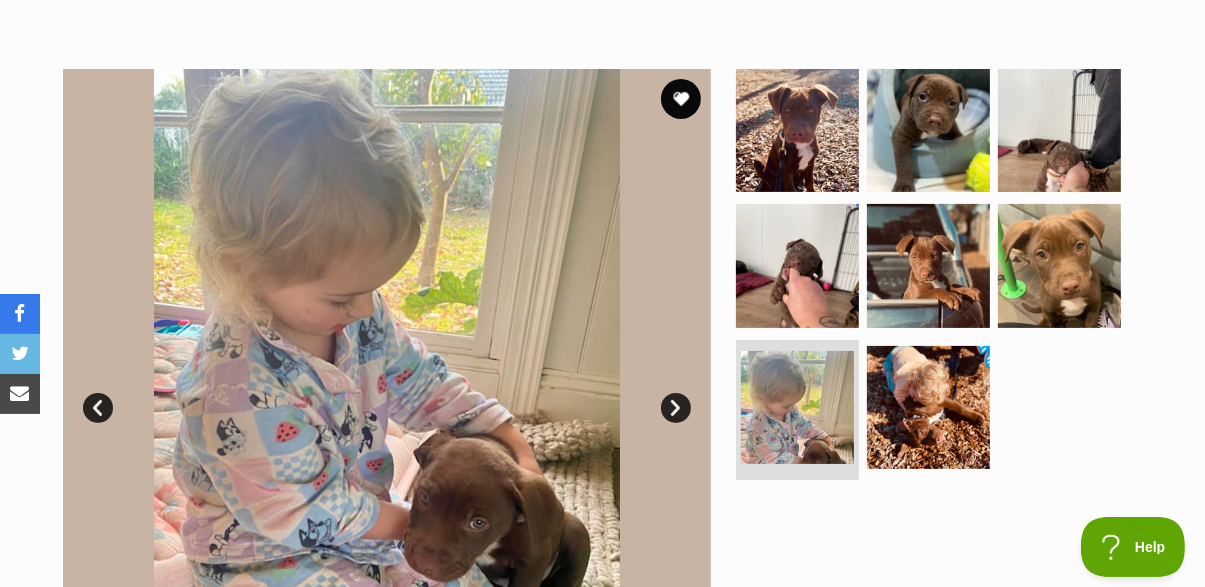 scroll, scrollTop: 0, scrollLeft: 0, axis: both 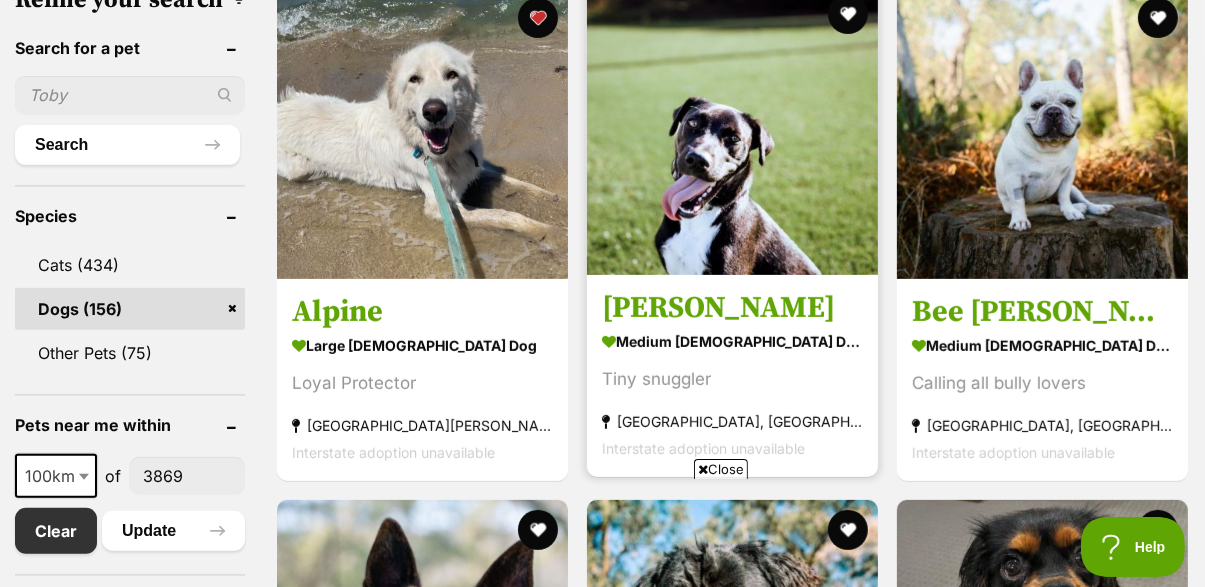 click at bounding box center [732, 129] 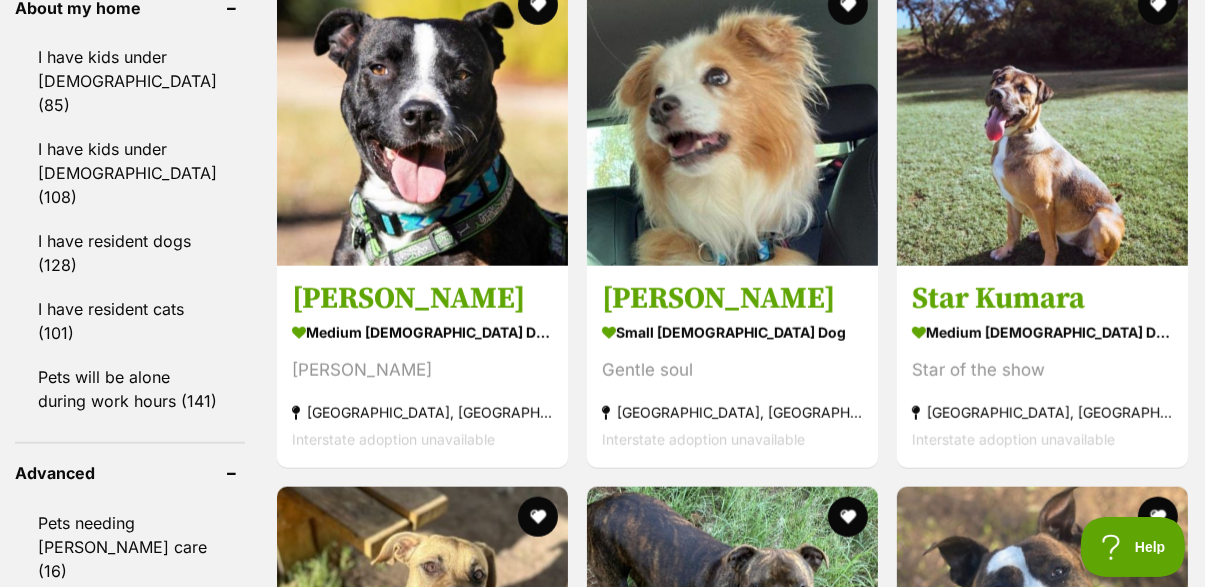 scroll, scrollTop: 2192, scrollLeft: 0, axis: vertical 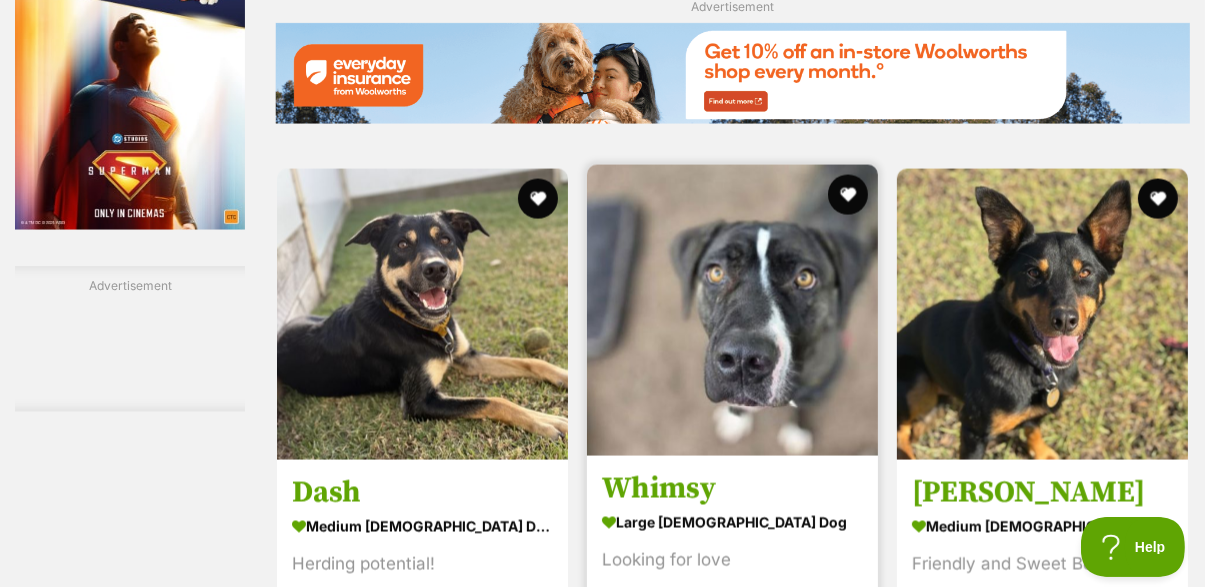 click at bounding box center (732, 310) 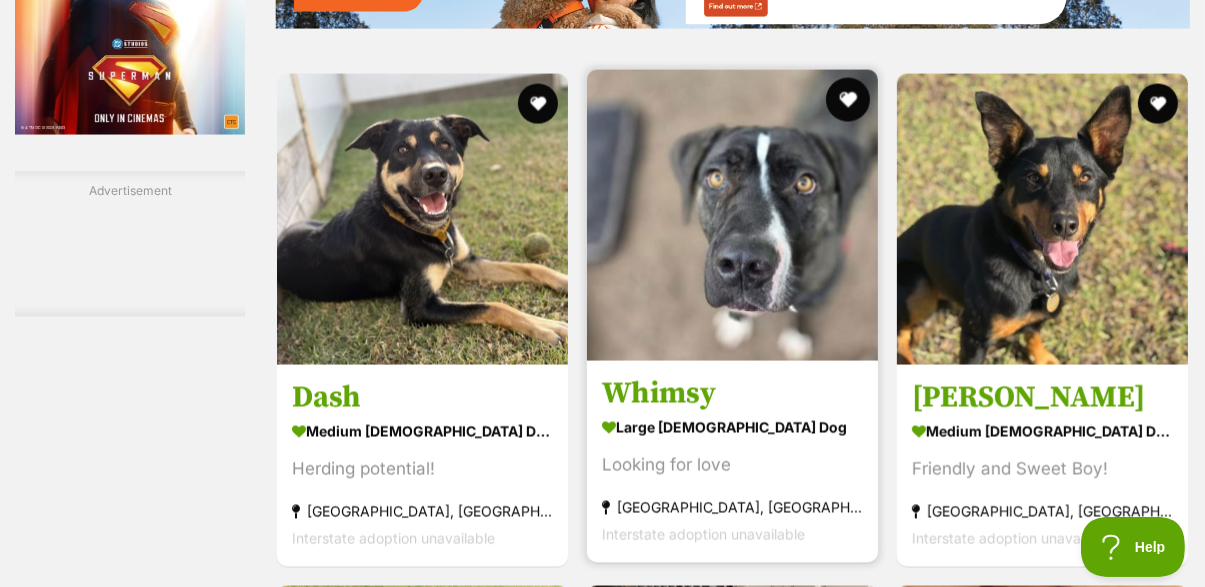 click at bounding box center (848, 100) 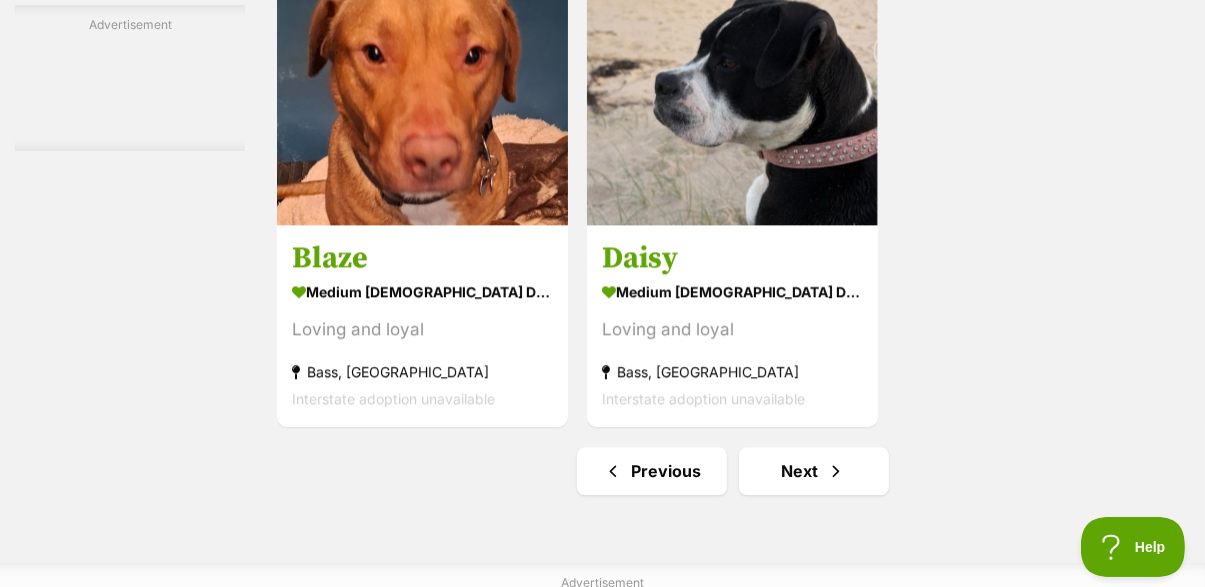 scroll, scrollTop: 4421, scrollLeft: 0, axis: vertical 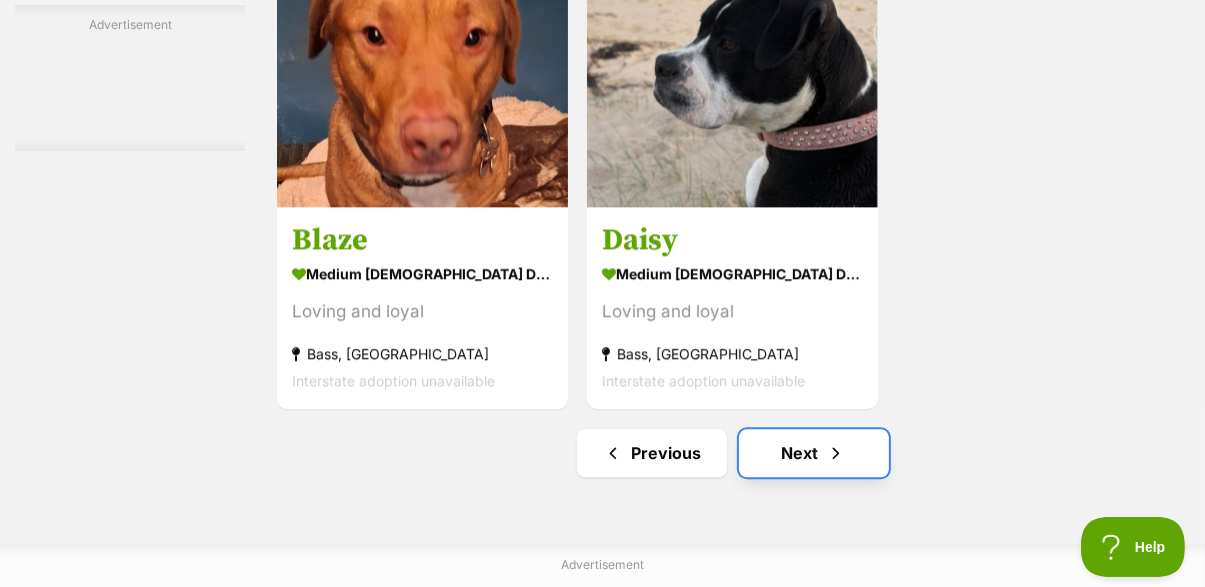 click on "Next" at bounding box center (814, 453) 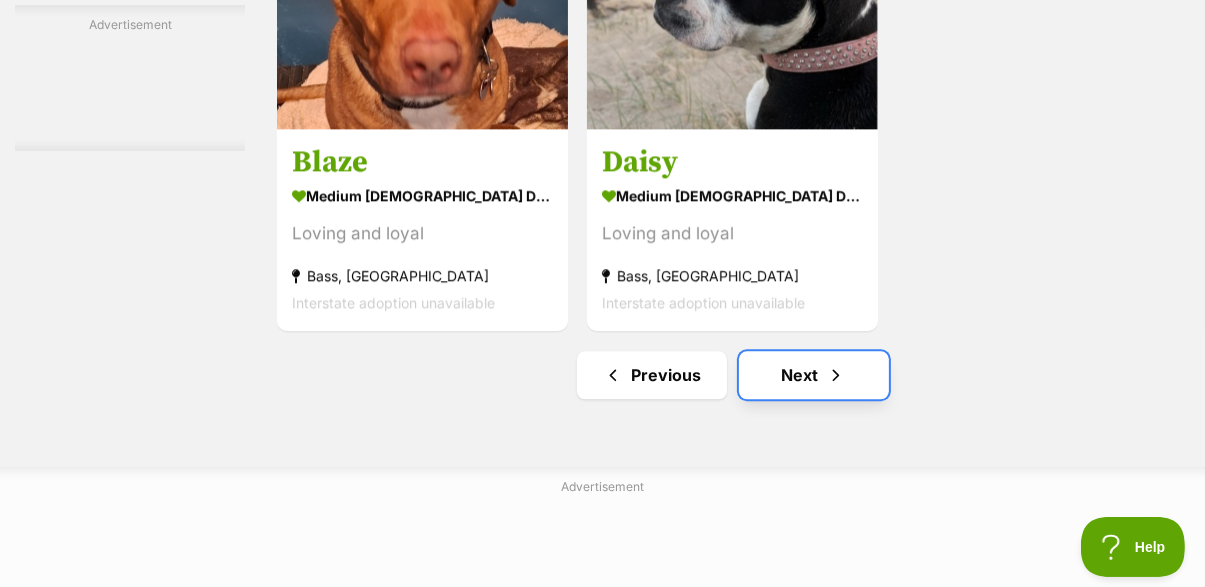 scroll, scrollTop: 4515, scrollLeft: 0, axis: vertical 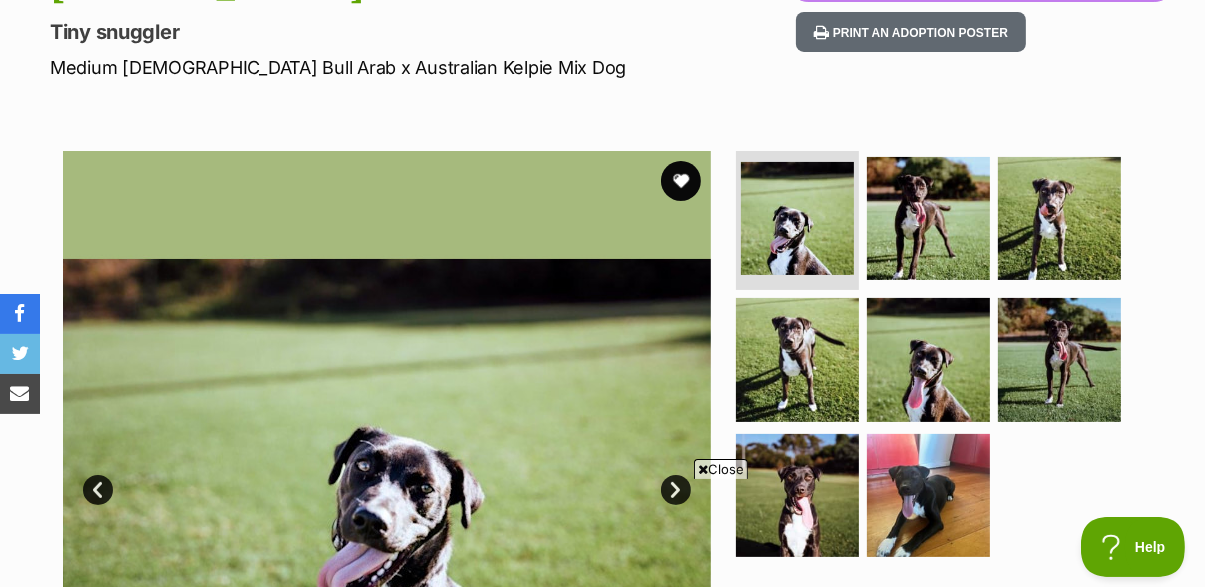click at bounding box center (387, 475) 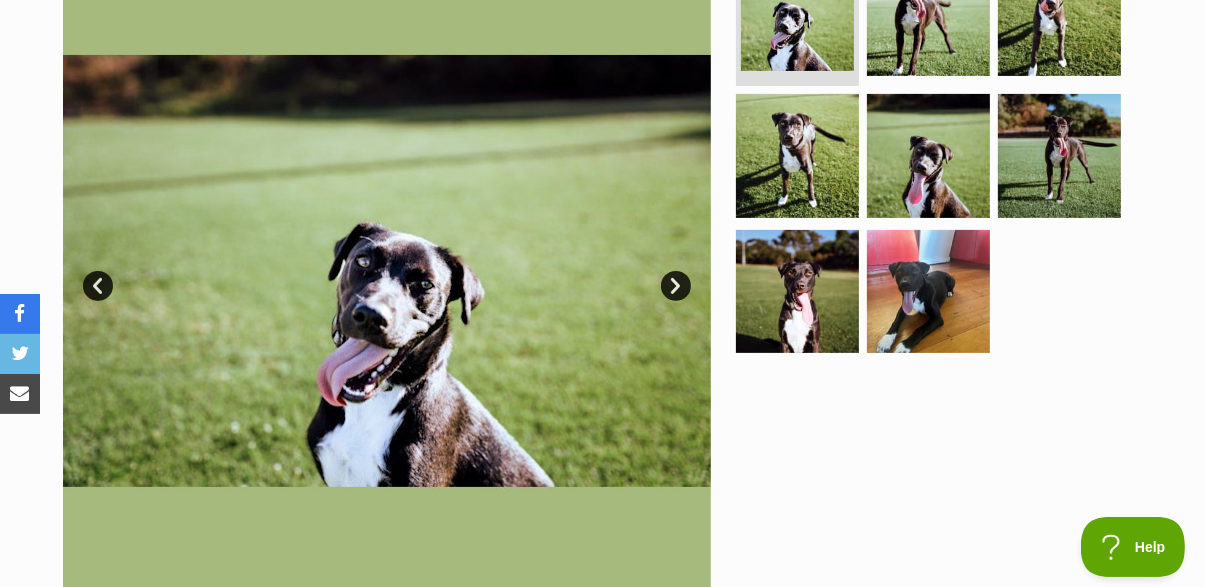 click on "Next" at bounding box center (676, 286) 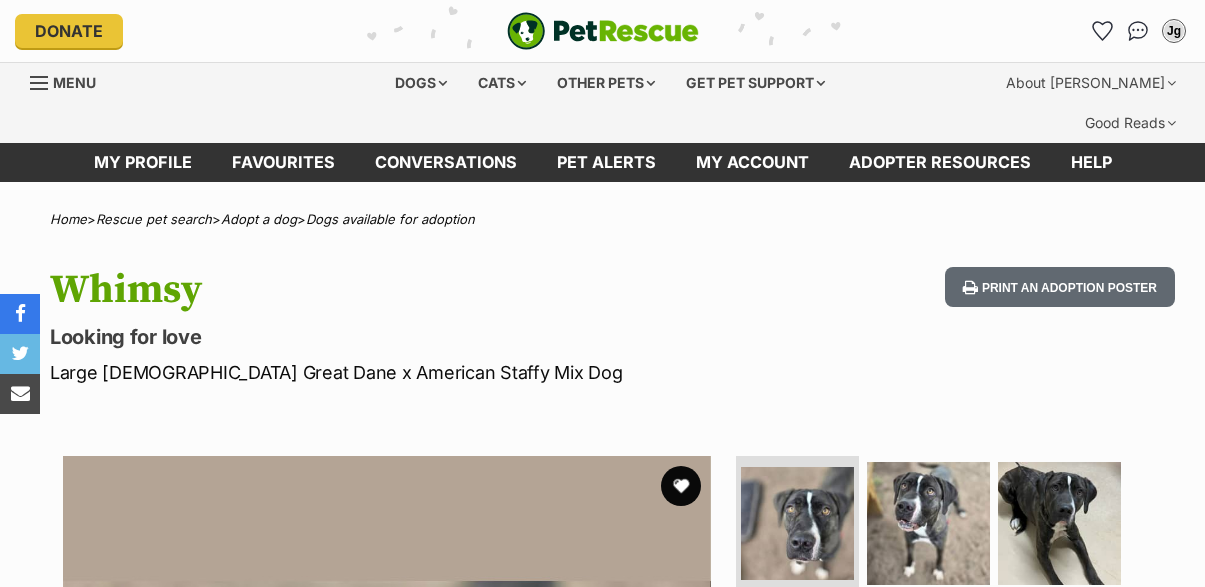 scroll, scrollTop: 0, scrollLeft: 0, axis: both 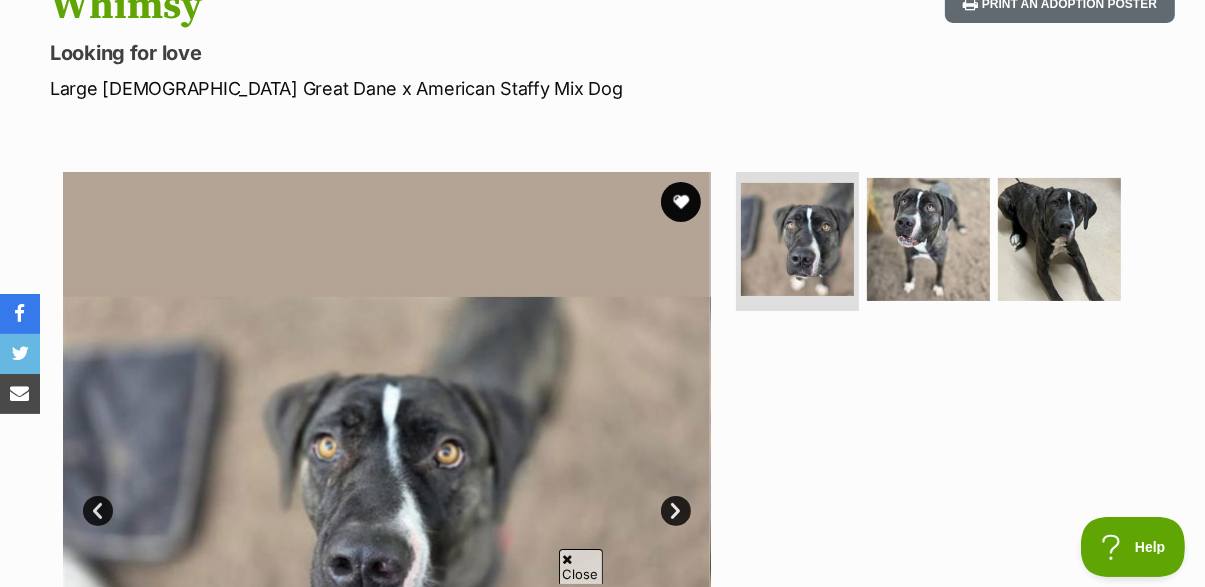 click on "Next" at bounding box center [676, 511] 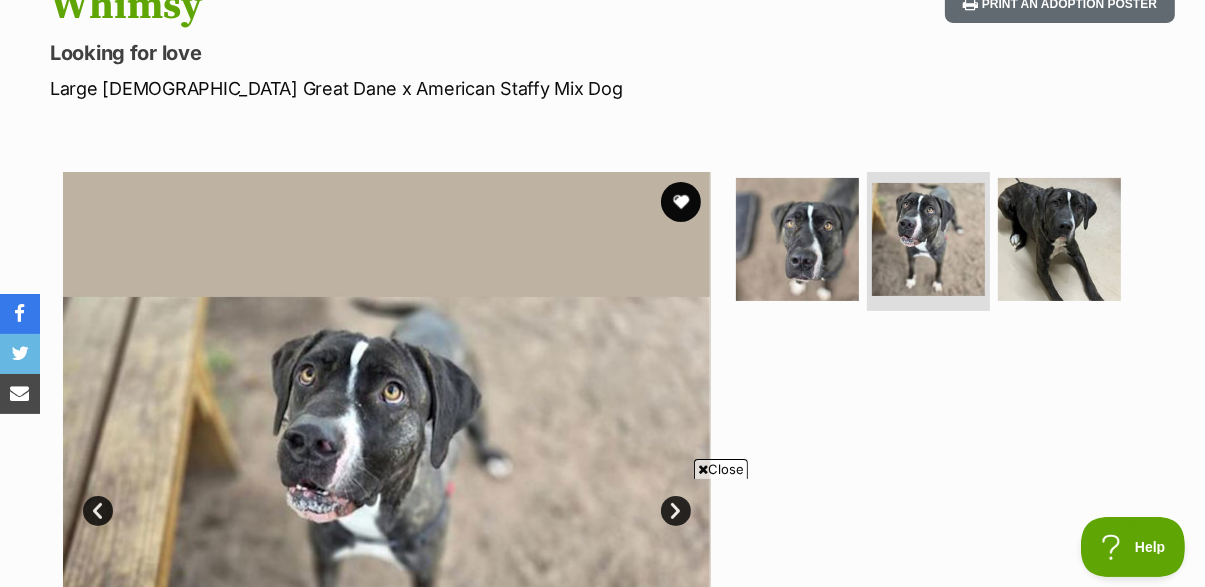 scroll, scrollTop: 0, scrollLeft: 0, axis: both 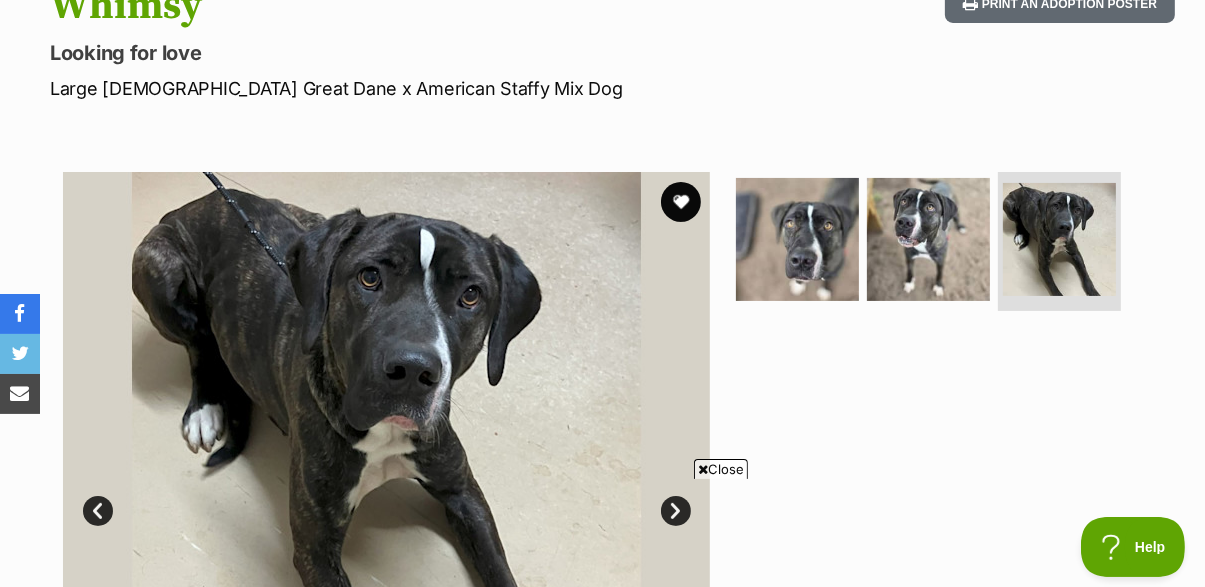 click at bounding box center (386, 496) 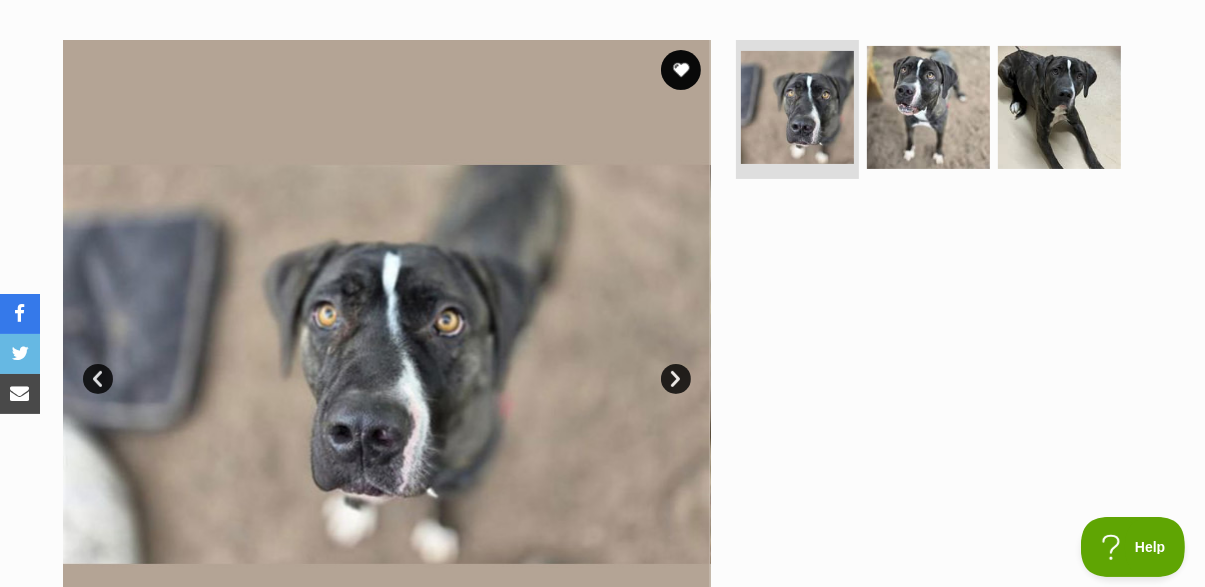 scroll, scrollTop: 418, scrollLeft: 0, axis: vertical 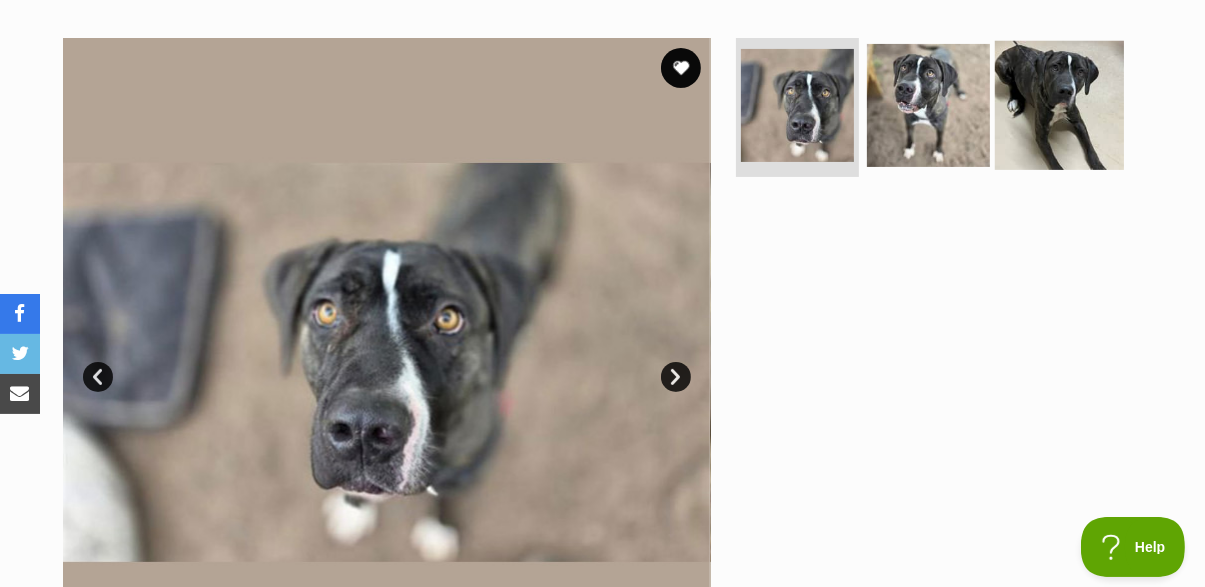 click at bounding box center [1059, 104] 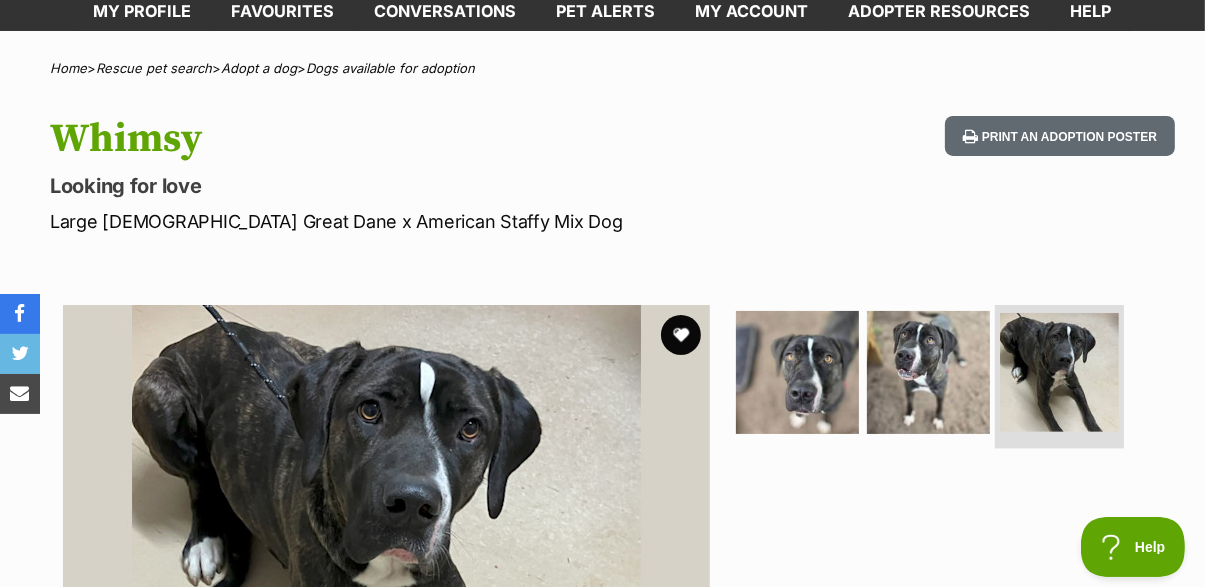 scroll, scrollTop: 151, scrollLeft: 0, axis: vertical 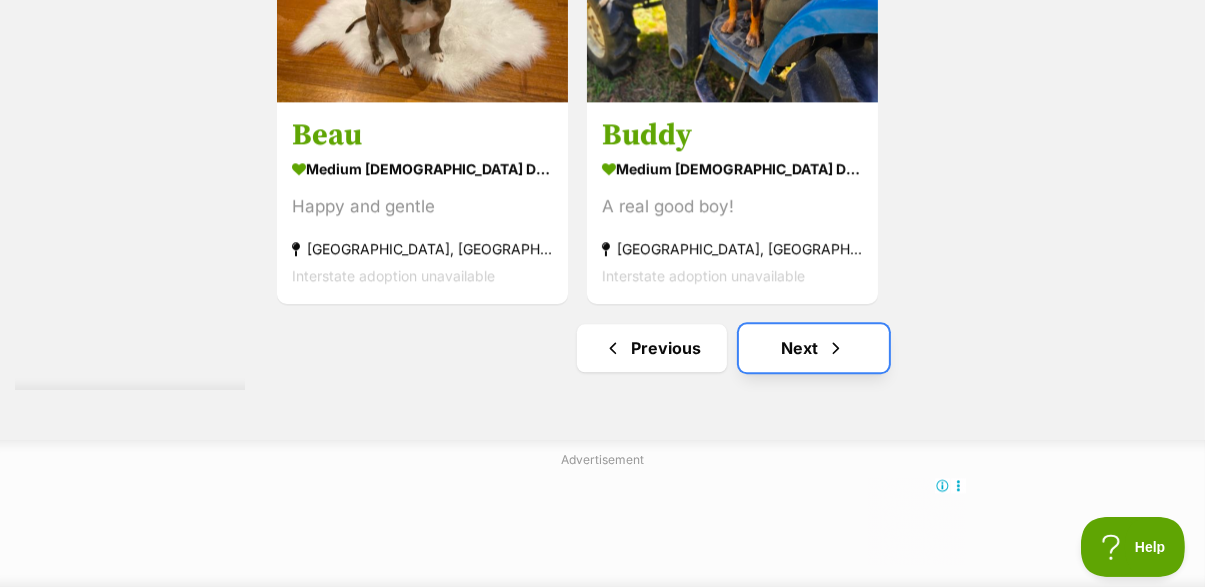 click on "Next" at bounding box center (814, 348) 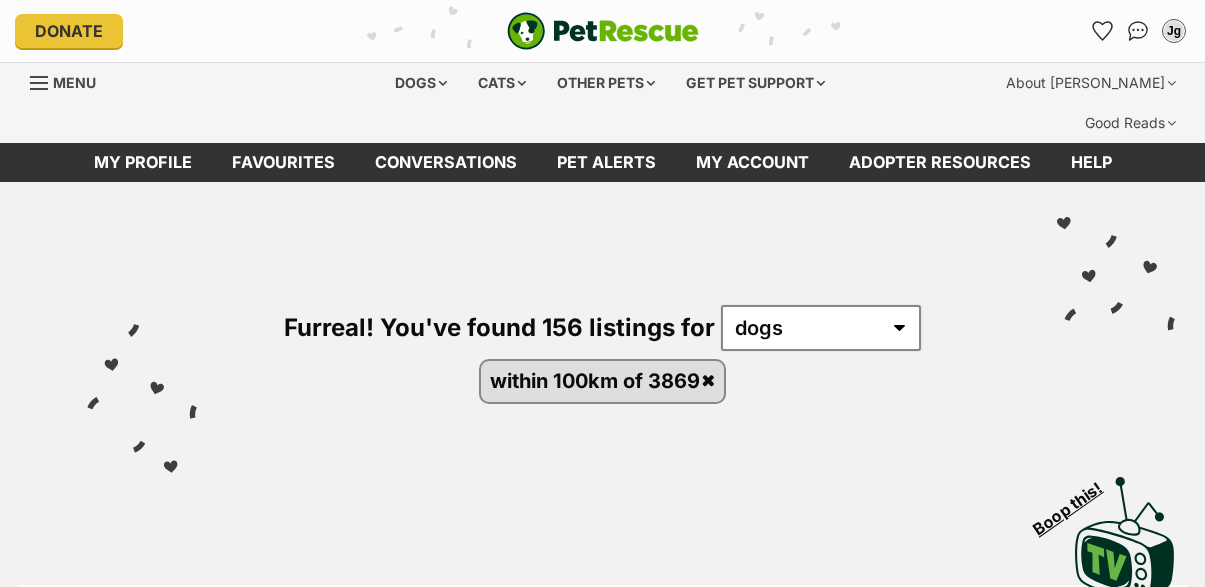 scroll, scrollTop: 0, scrollLeft: 0, axis: both 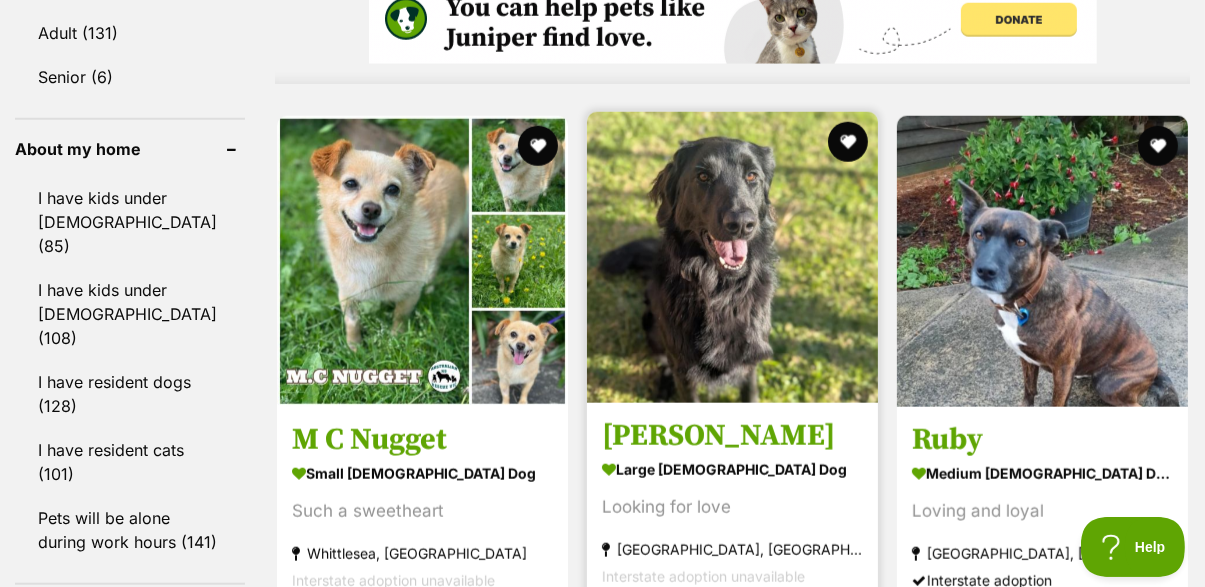 click at bounding box center (732, 257) 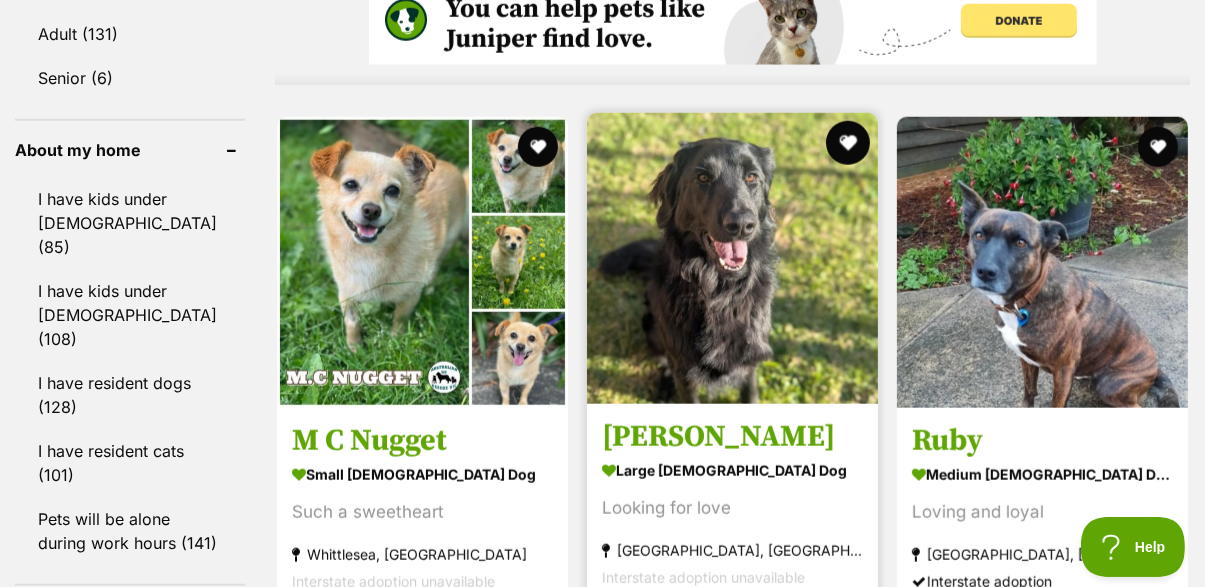 click at bounding box center (848, 143) 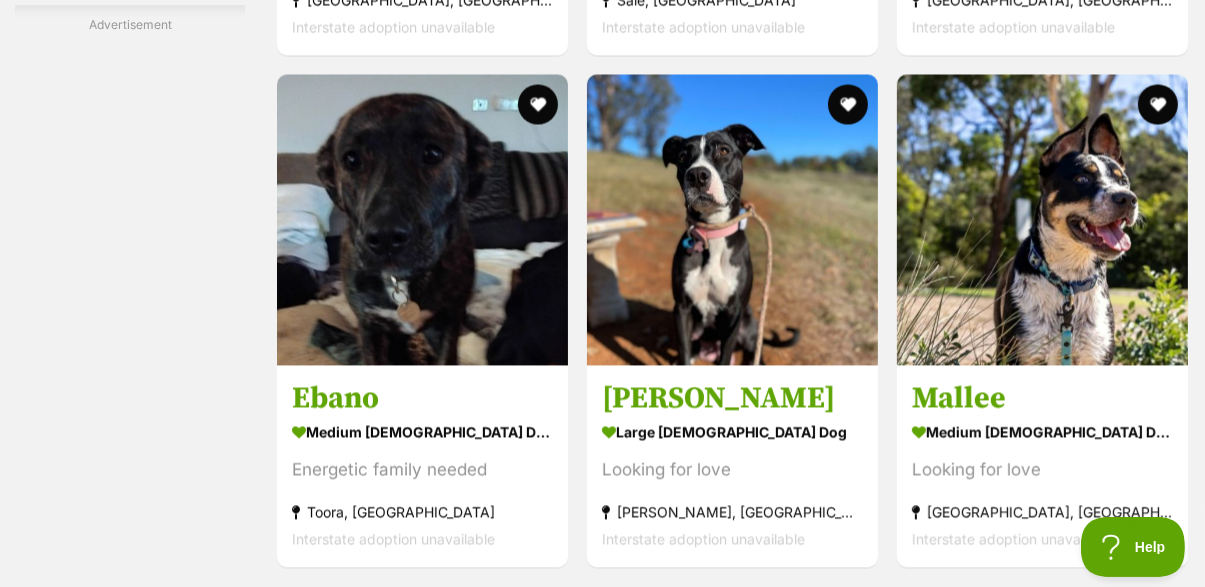 scroll, scrollTop: 3560, scrollLeft: 0, axis: vertical 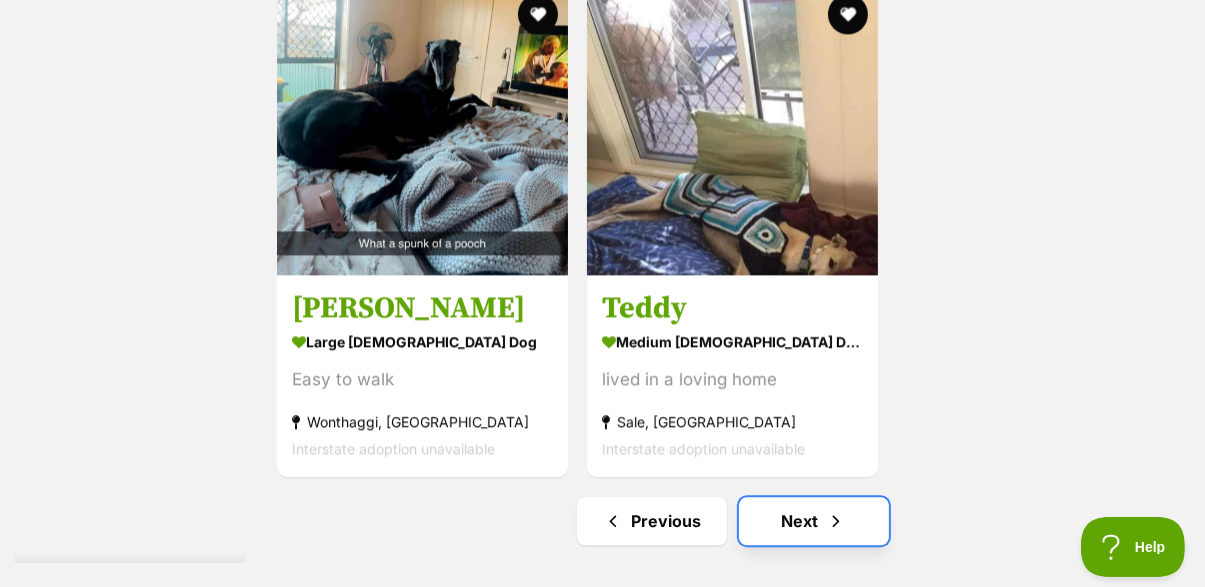 click on "Next" at bounding box center [814, 521] 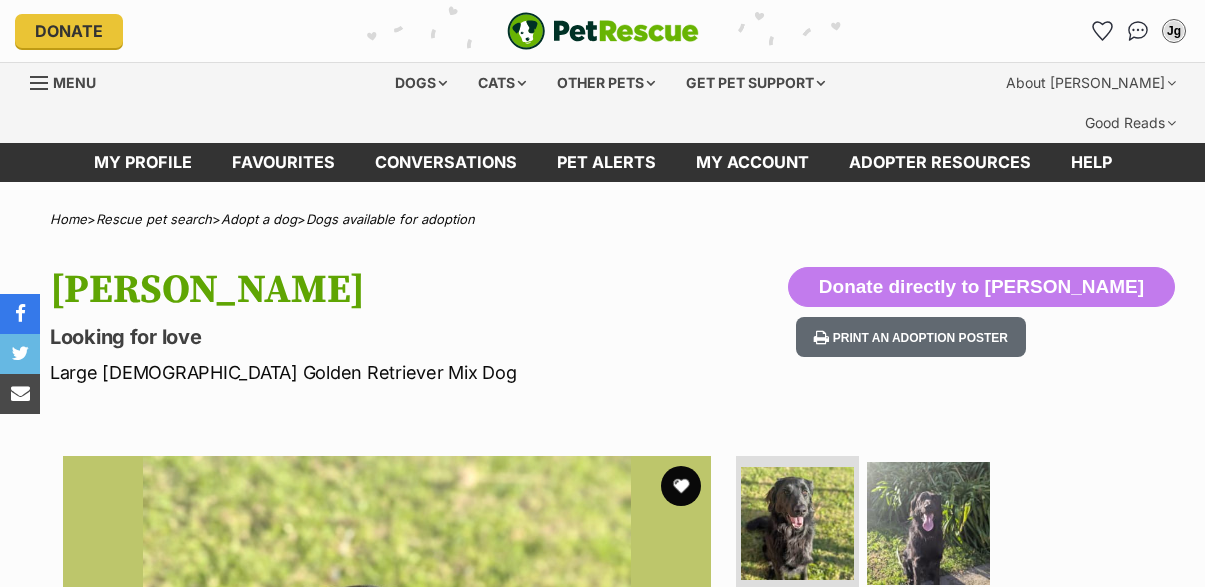 scroll, scrollTop: 0, scrollLeft: 0, axis: both 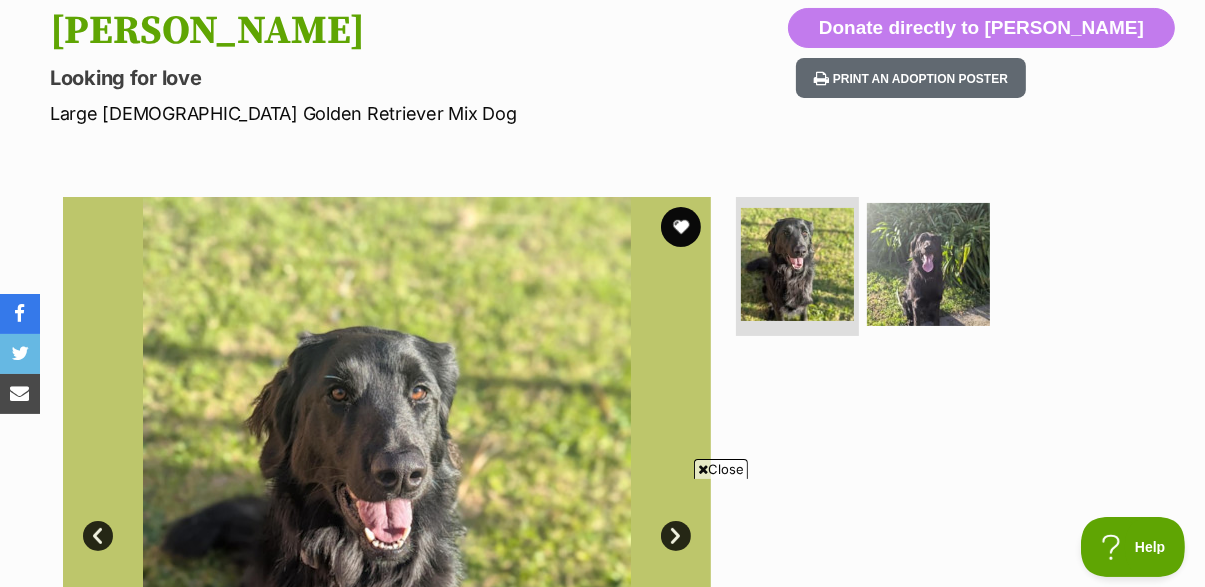 click on "Next" at bounding box center [676, 536] 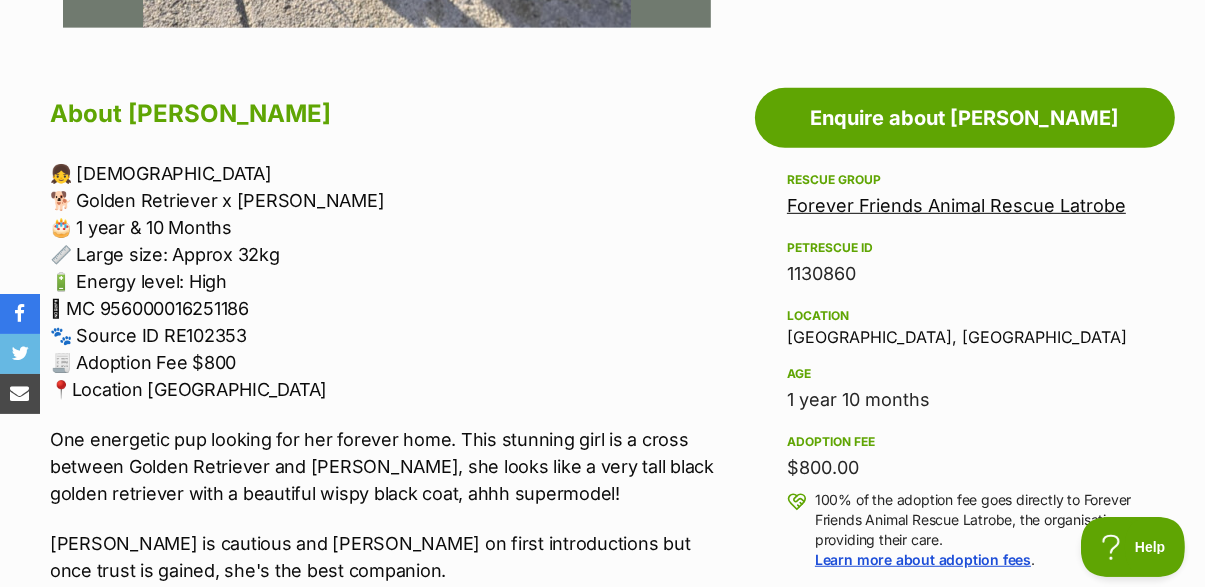 scroll, scrollTop: 0, scrollLeft: 0, axis: both 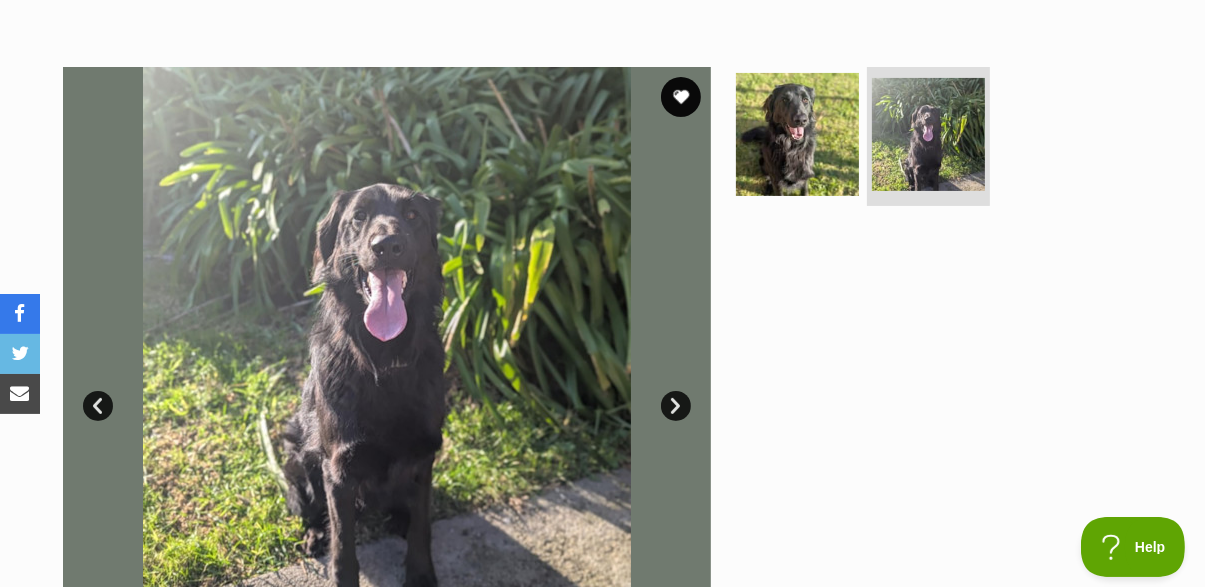 click on "Next" at bounding box center (676, 406) 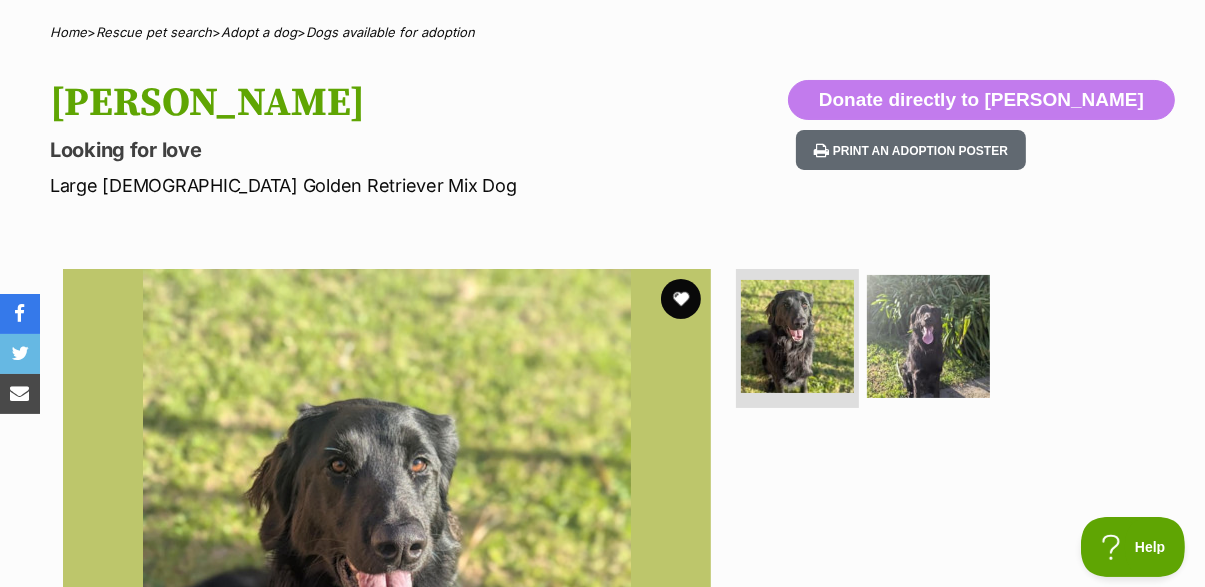 scroll, scrollTop: 0, scrollLeft: 0, axis: both 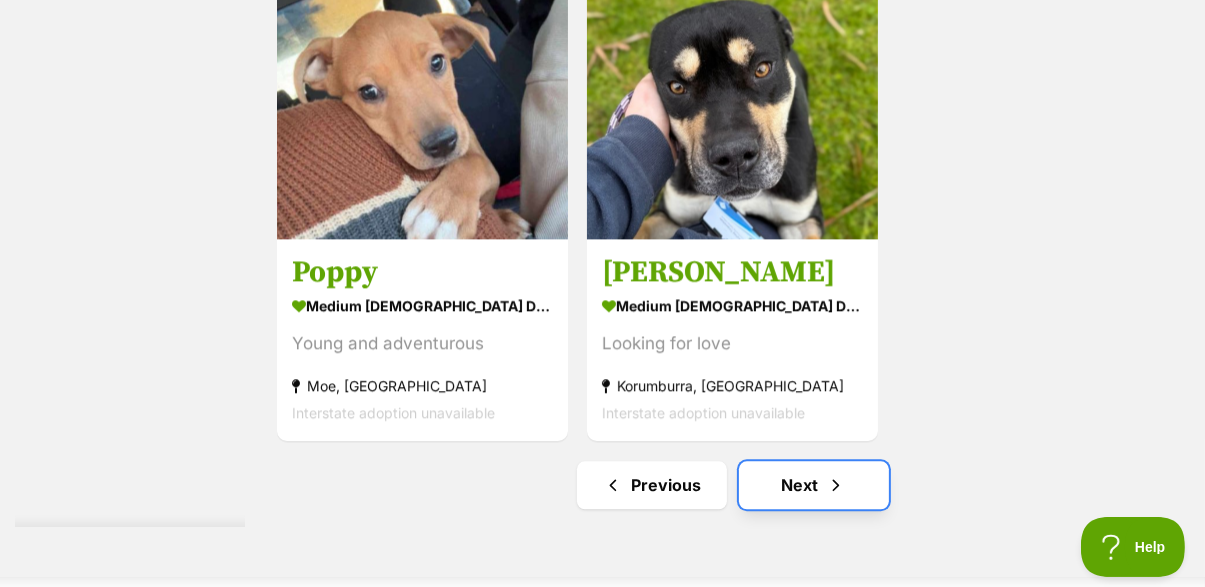 click at bounding box center (836, 485) 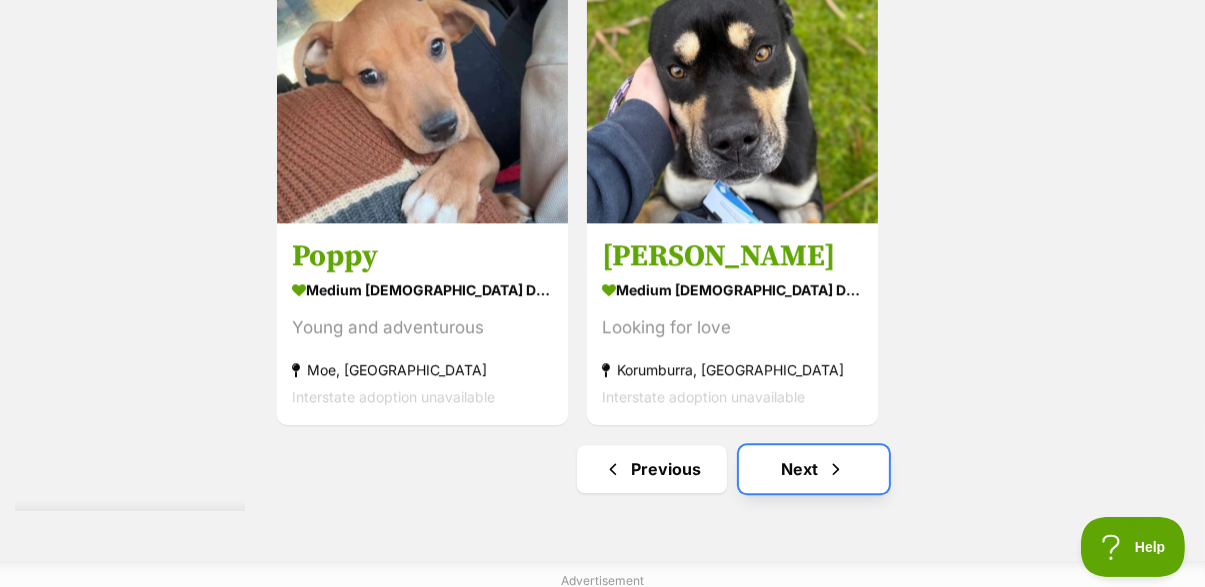scroll, scrollTop: 4483, scrollLeft: 0, axis: vertical 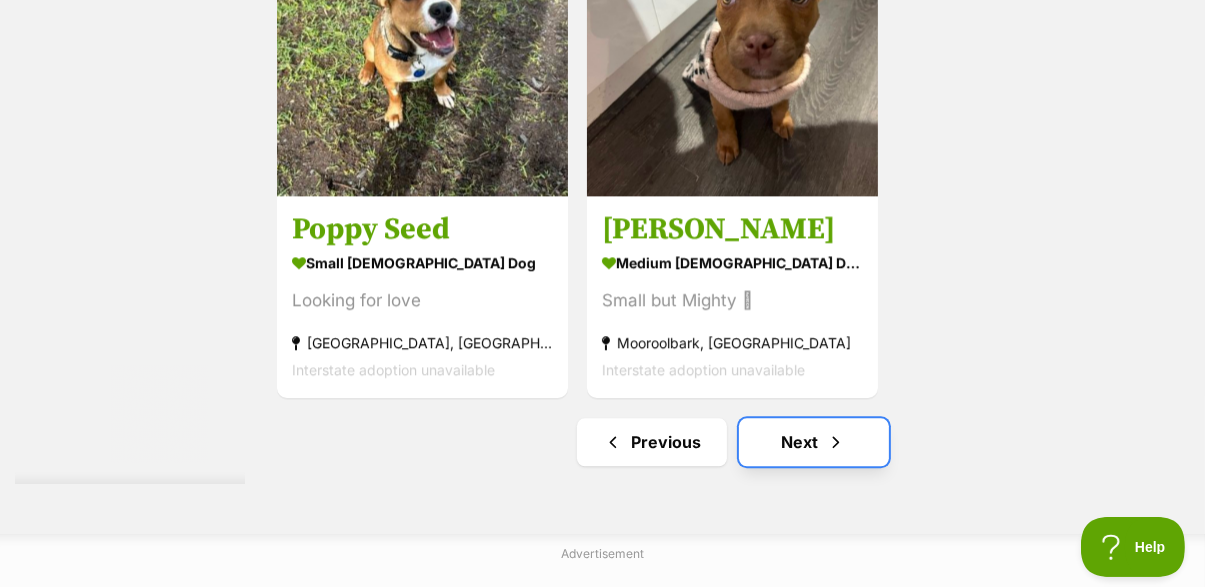click at bounding box center [836, 442] 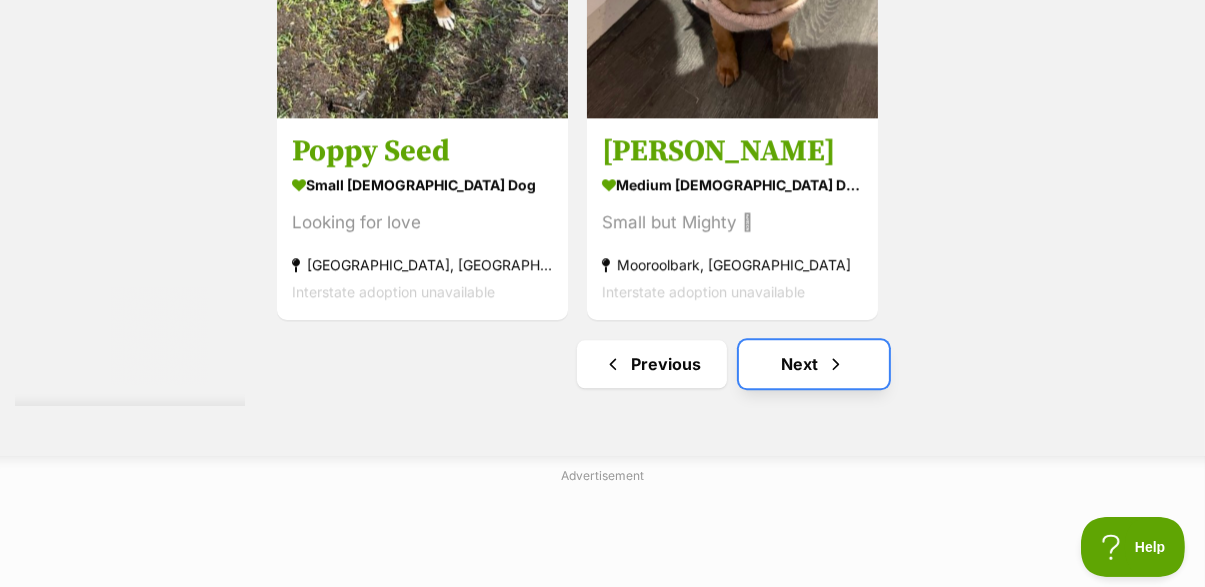 scroll, scrollTop: 4526, scrollLeft: 0, axis: vertical 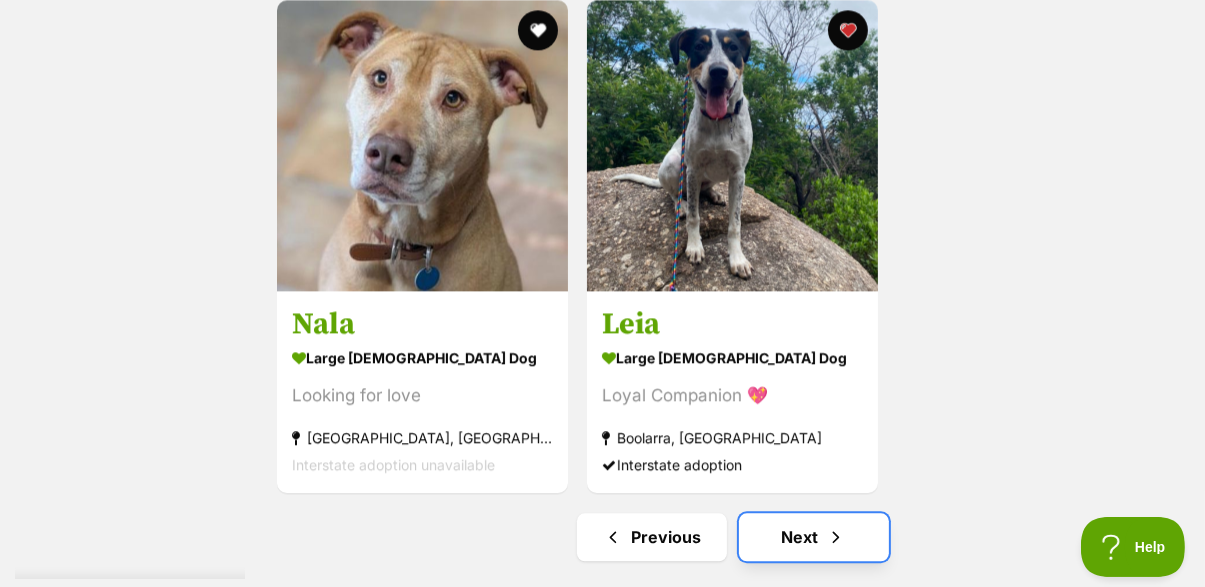 click at bounding box center [836, 537] 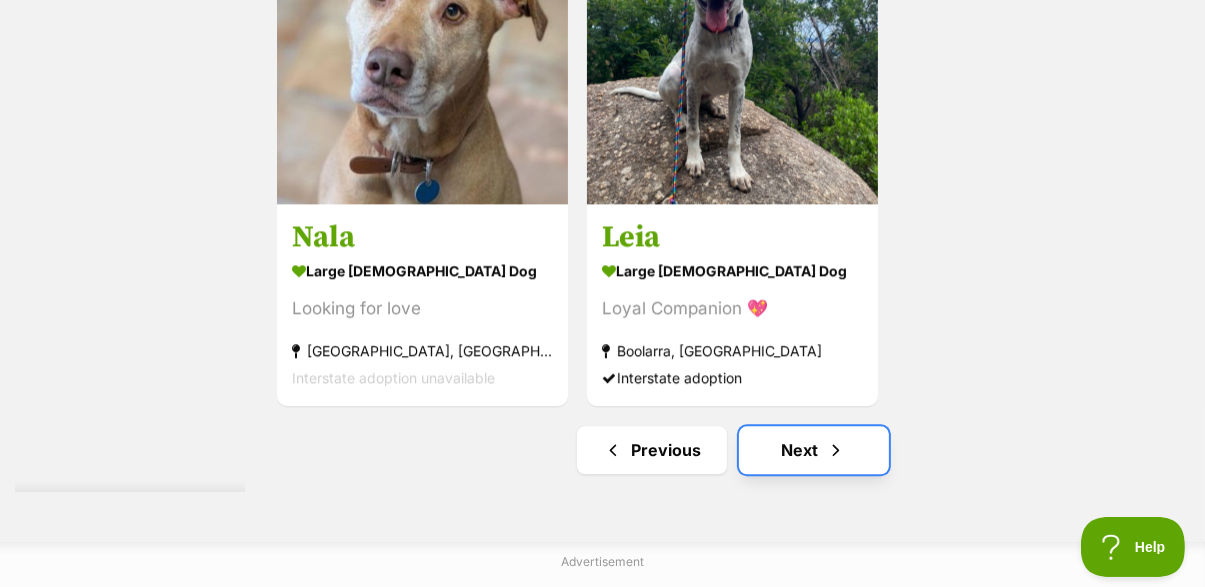 scroll, scrollTop: 4432, scrollLeft: 0, axis: vertical 